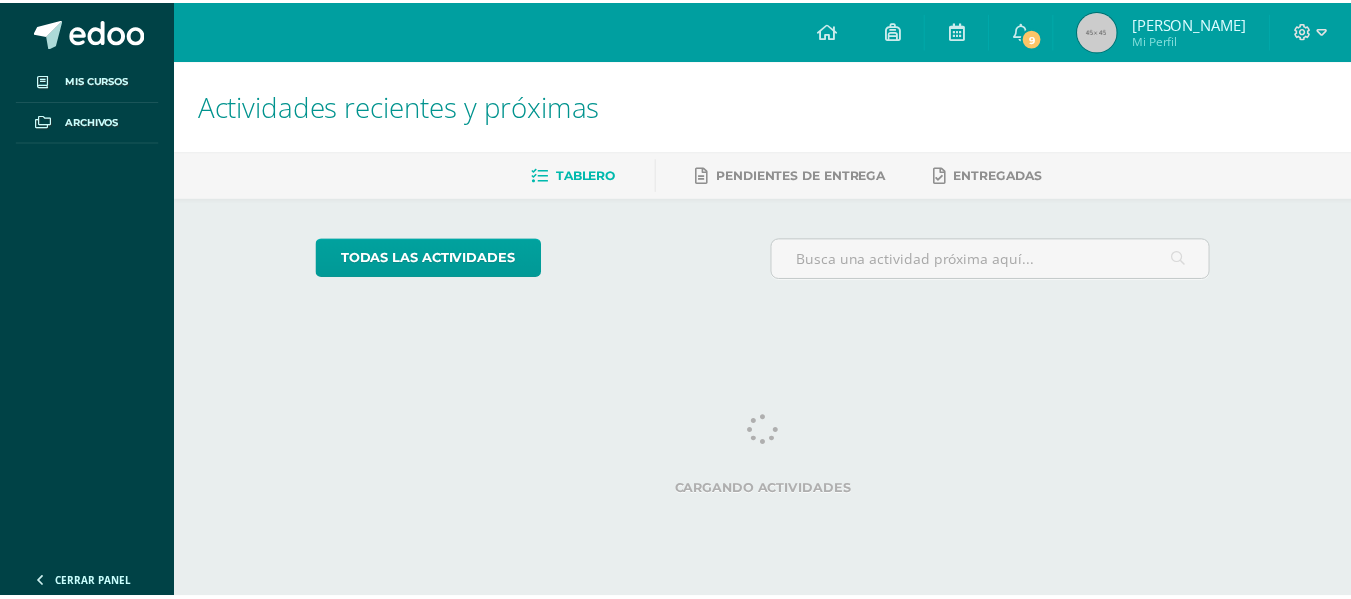 scroll, scrollTop: 0, scrollLeft: 0, axis: both 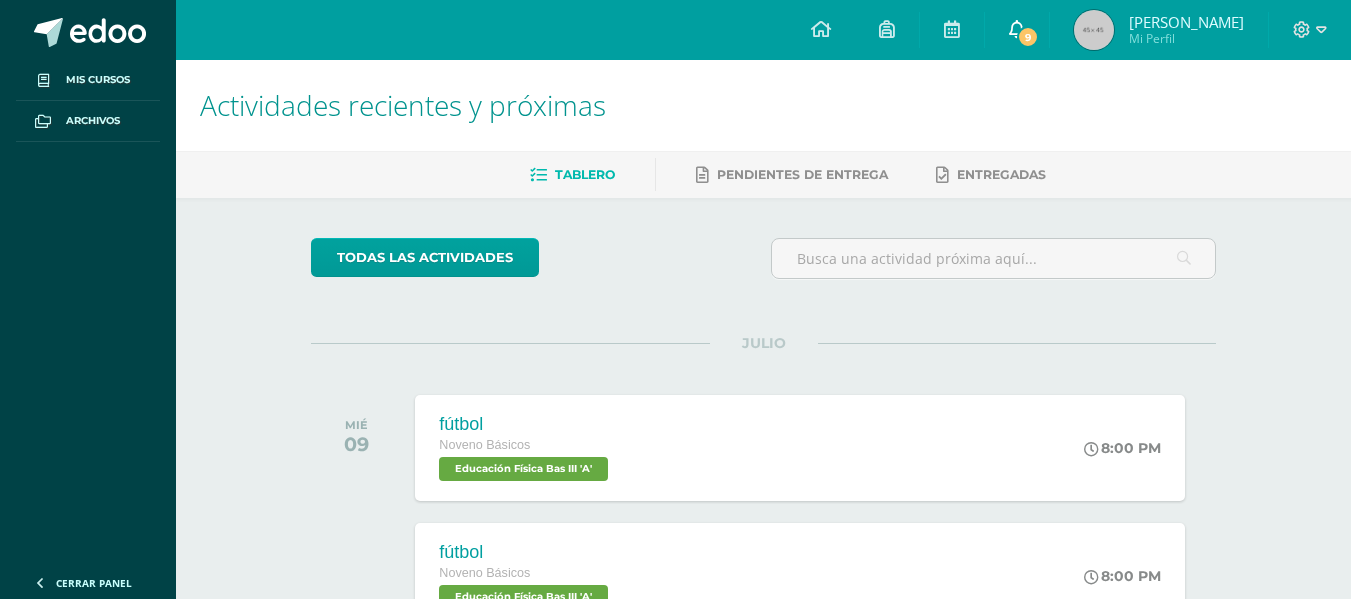 click on "9" at bounding box center (1017, 30) 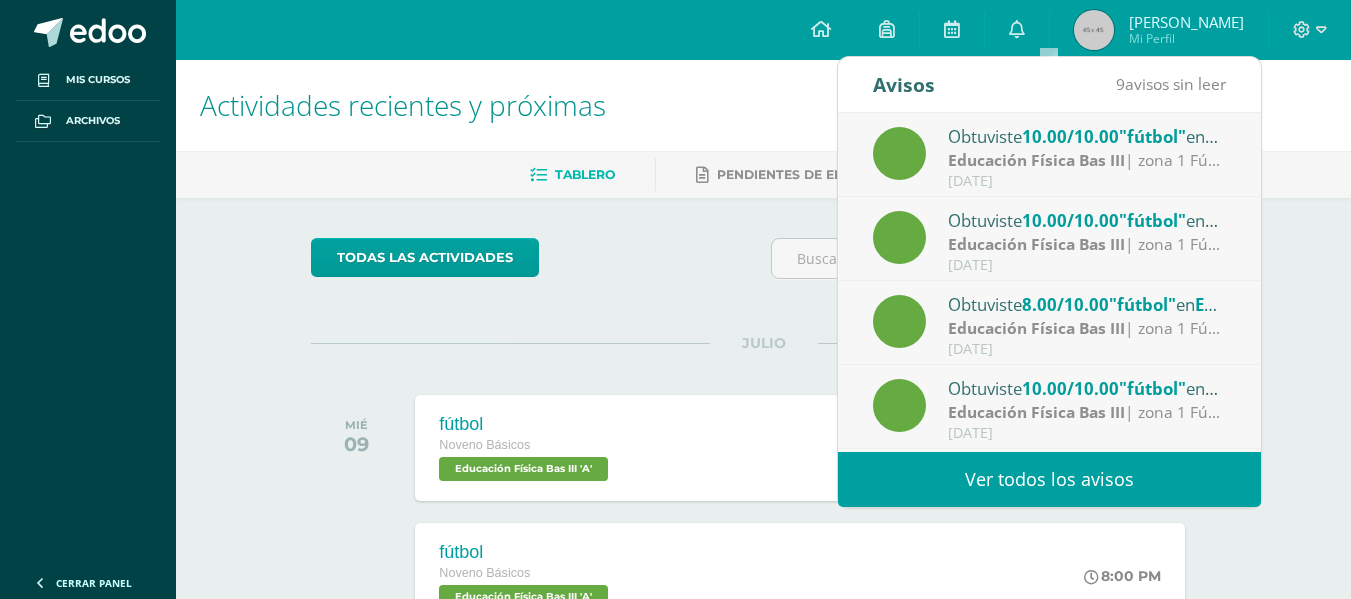 click on "Ver todos los avisos" at bounding box center [1049, 479] 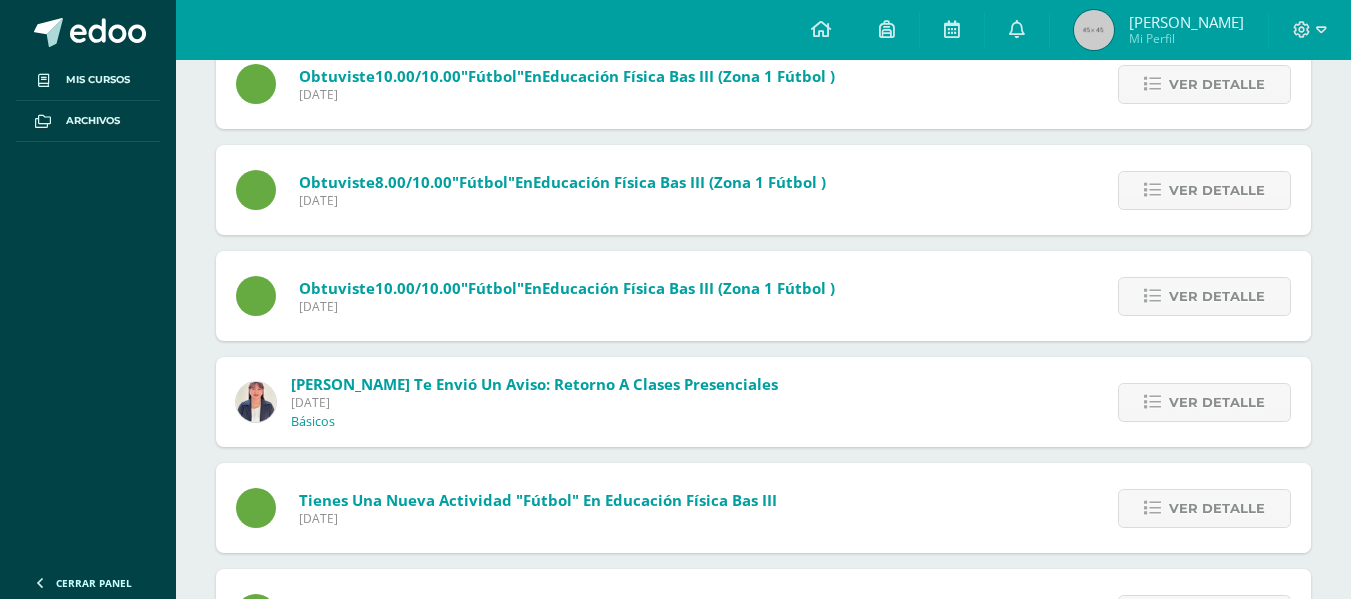 scroll, scrollTop: 687, scrollLeft: 0, axis: vertical 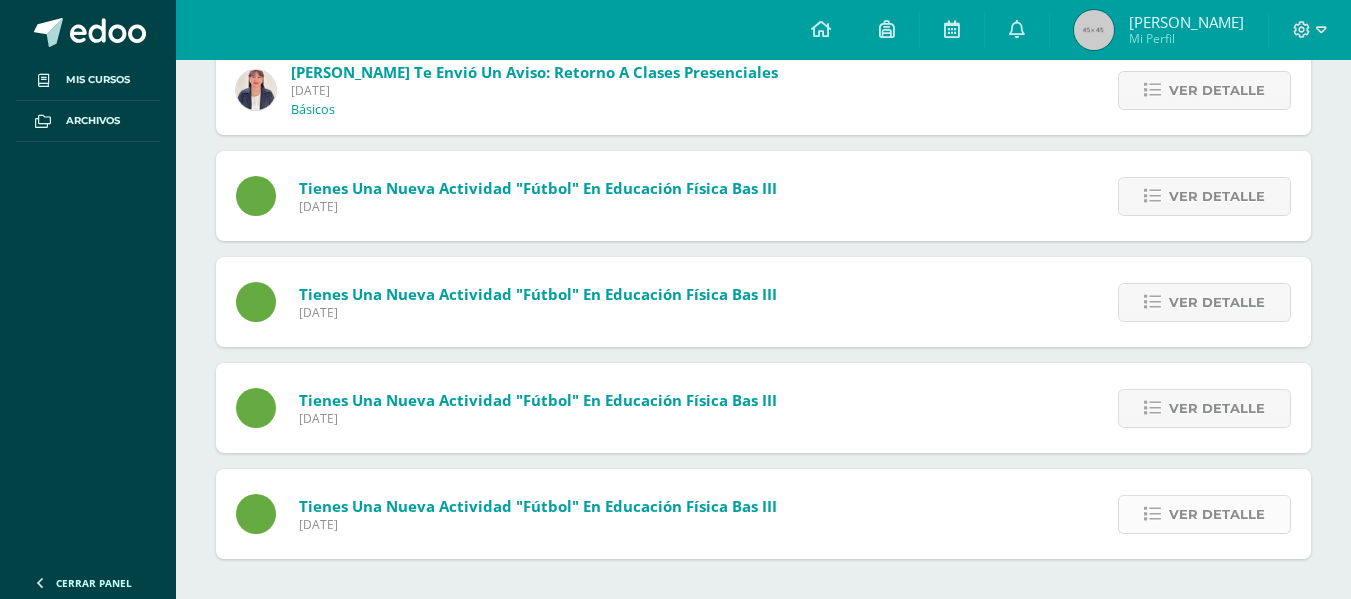 click on "Ver detalle" at bounding box center [1217, 514] 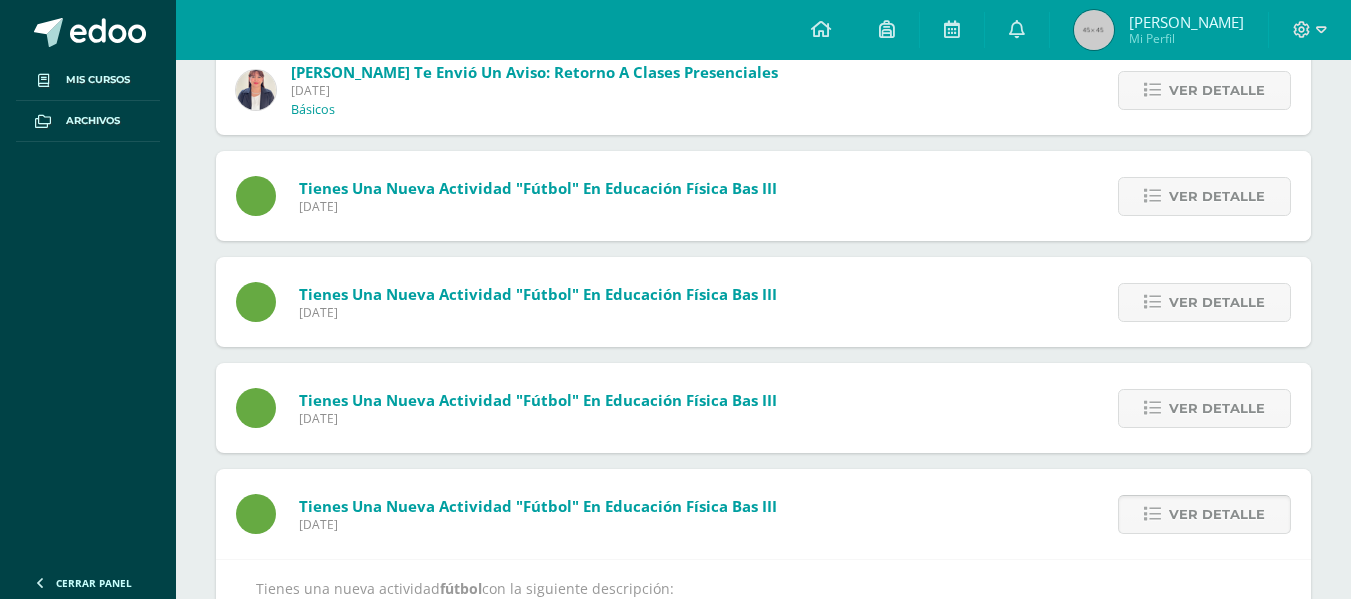 click on "Ver detalle" at bounding box center (1217, 514) 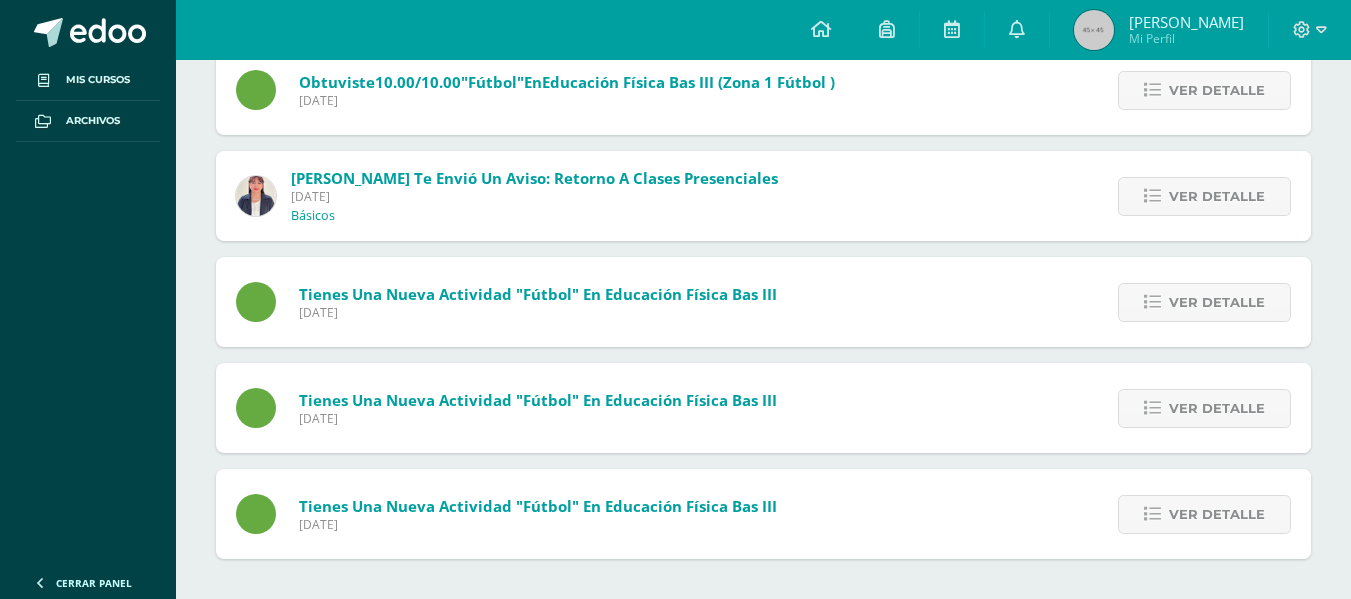click on "Ver detalle" at bounding box center (1217, 514) 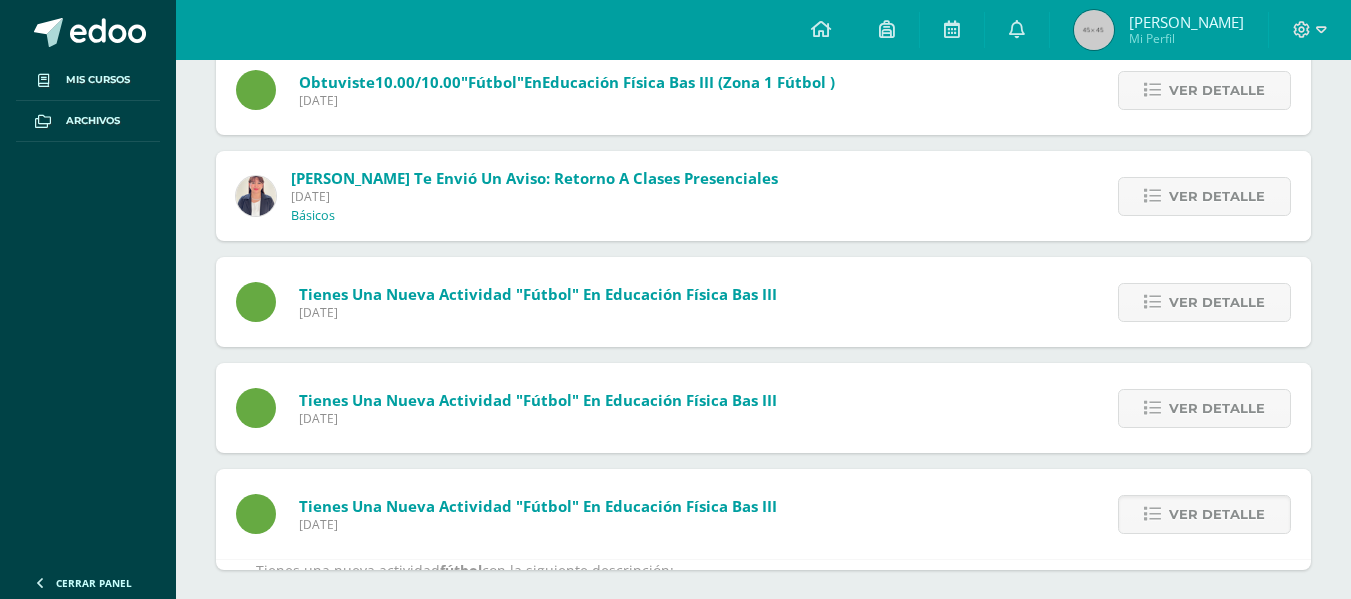 scroll, scrollTop: 687, scrollLeft: 0, axis: vertical 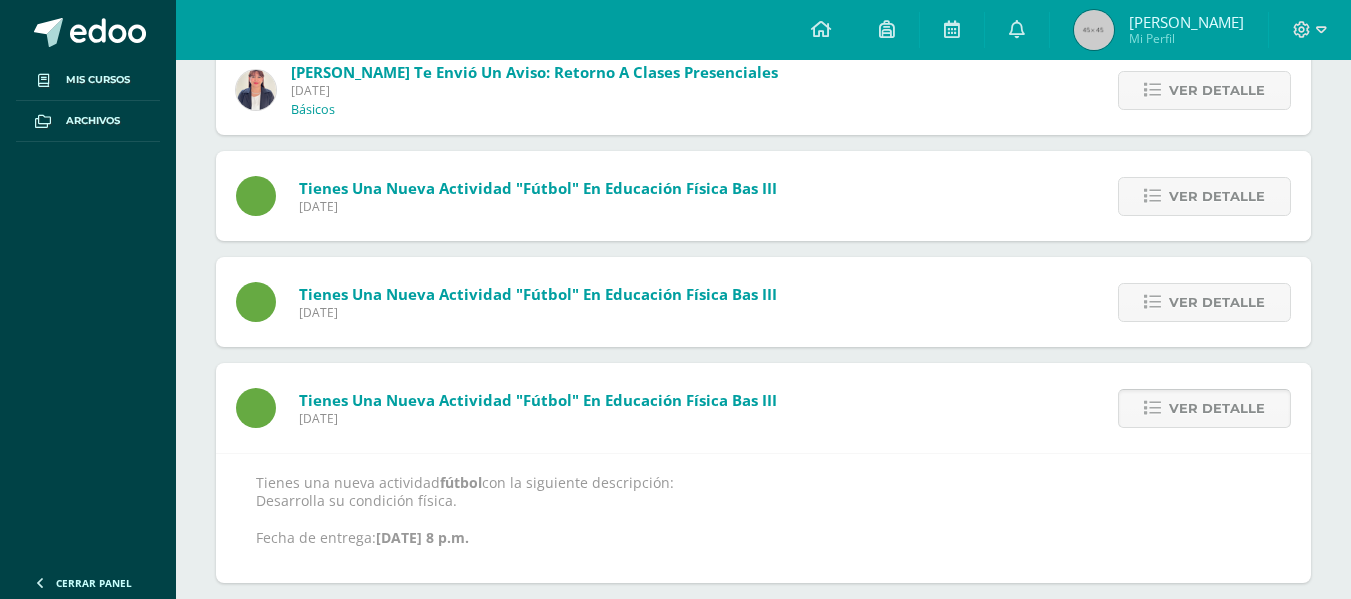 click on "Ver detalle" at bounding box center [1217, 408] 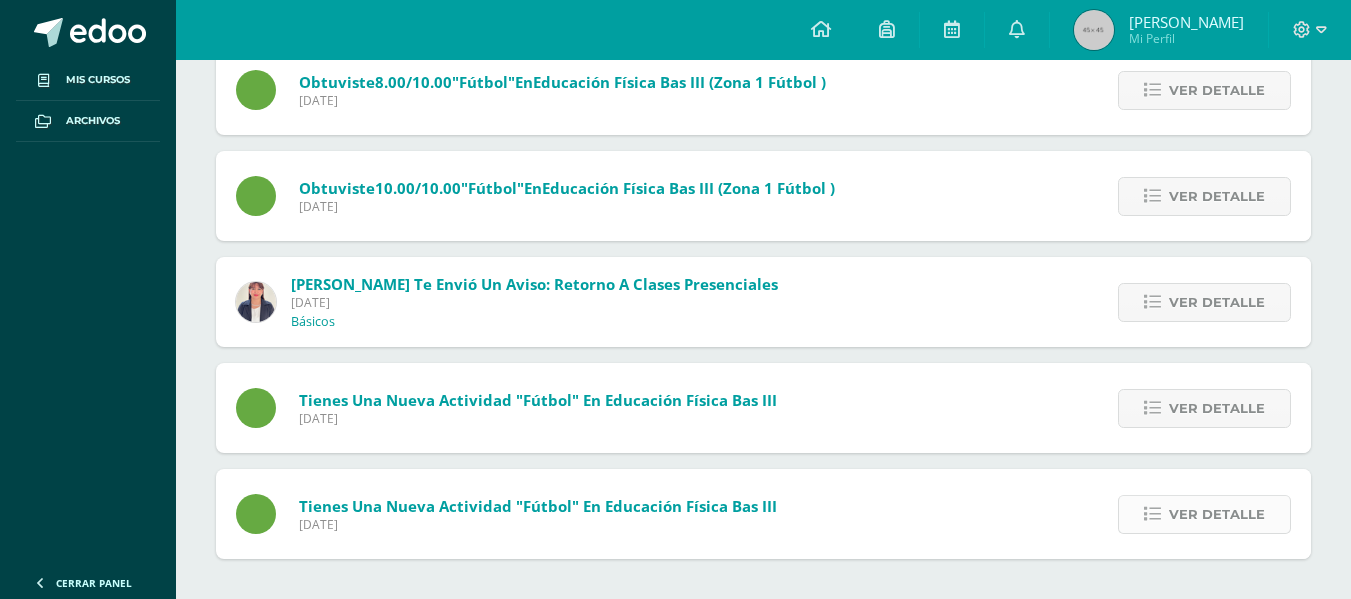 click on "Ver detalle" at bounding box center [1217, 514] 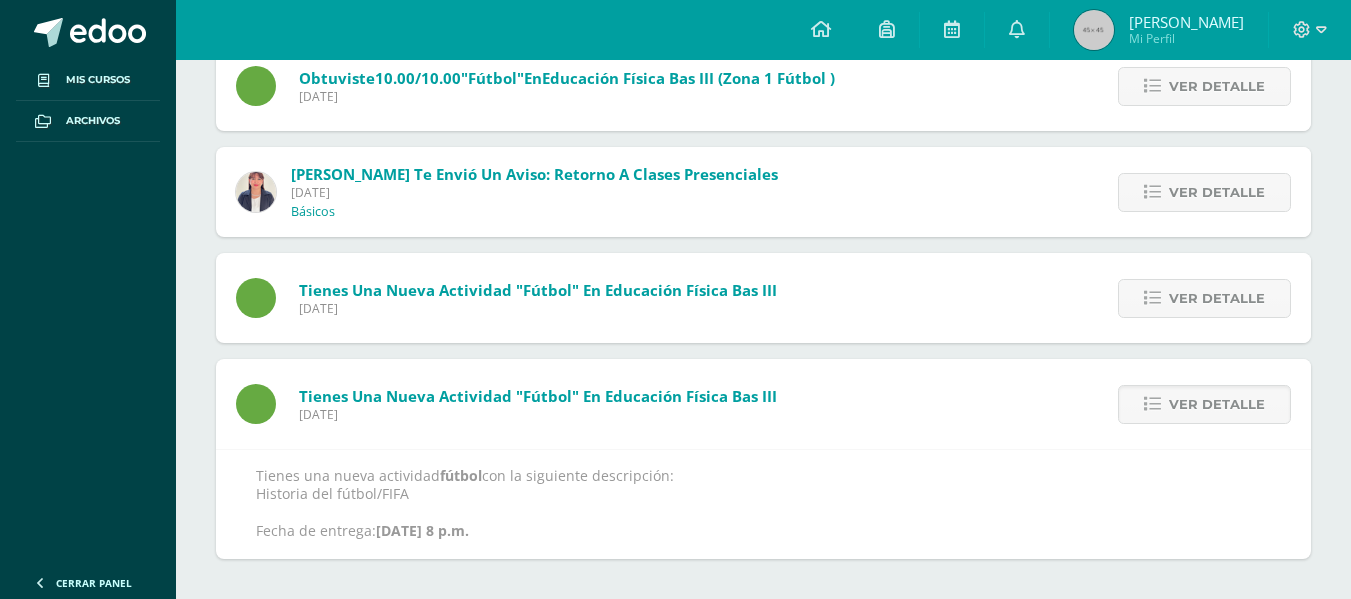scroll, scrollTop: 605, scrollLeft: 0, axis: vertical 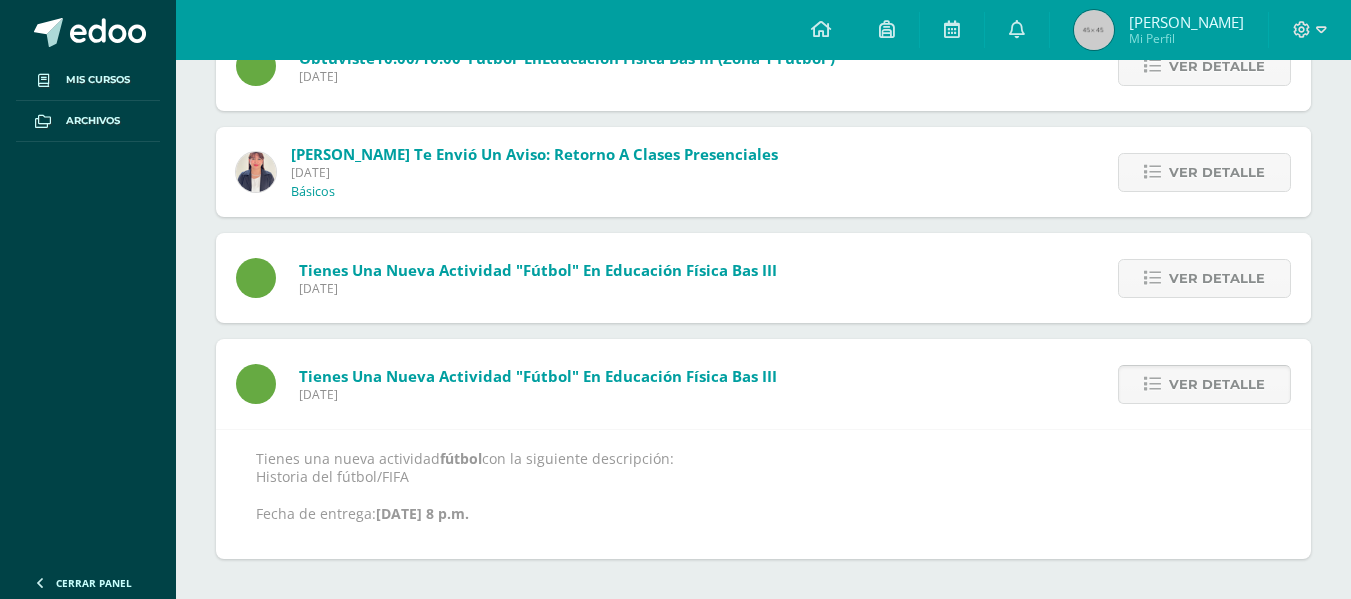 click on "Ver detalle" at bounding box center (1217, 384) 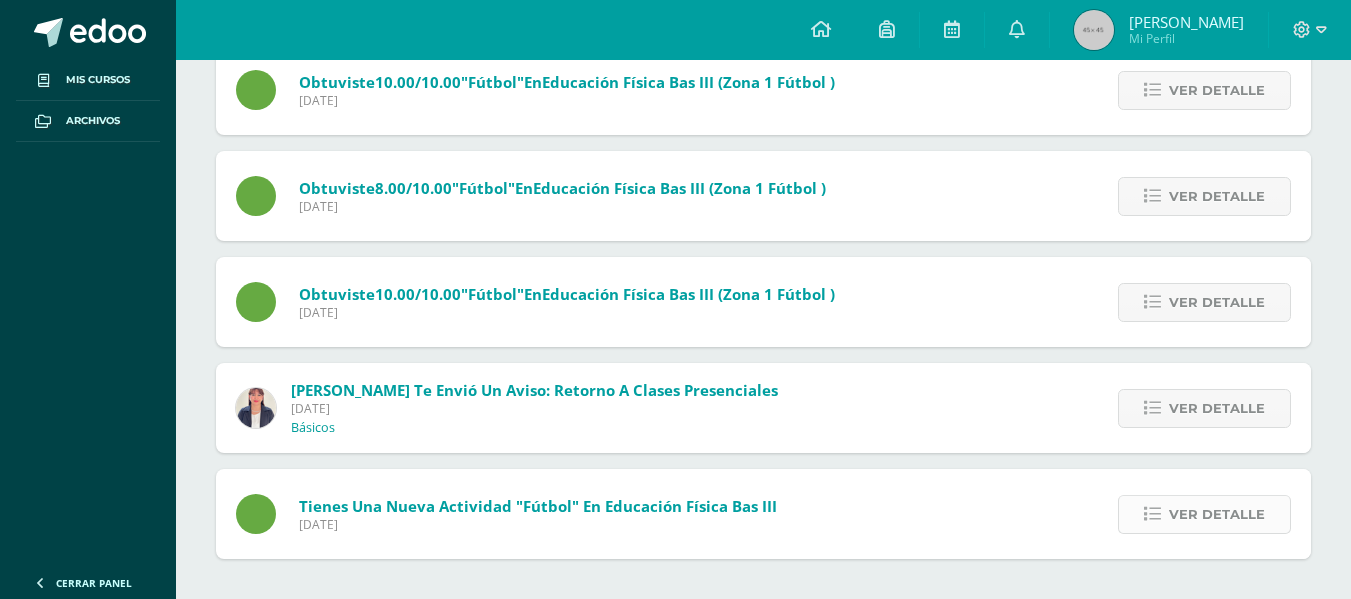 click on "Ver detalle" at bounding box center (1217, 514) 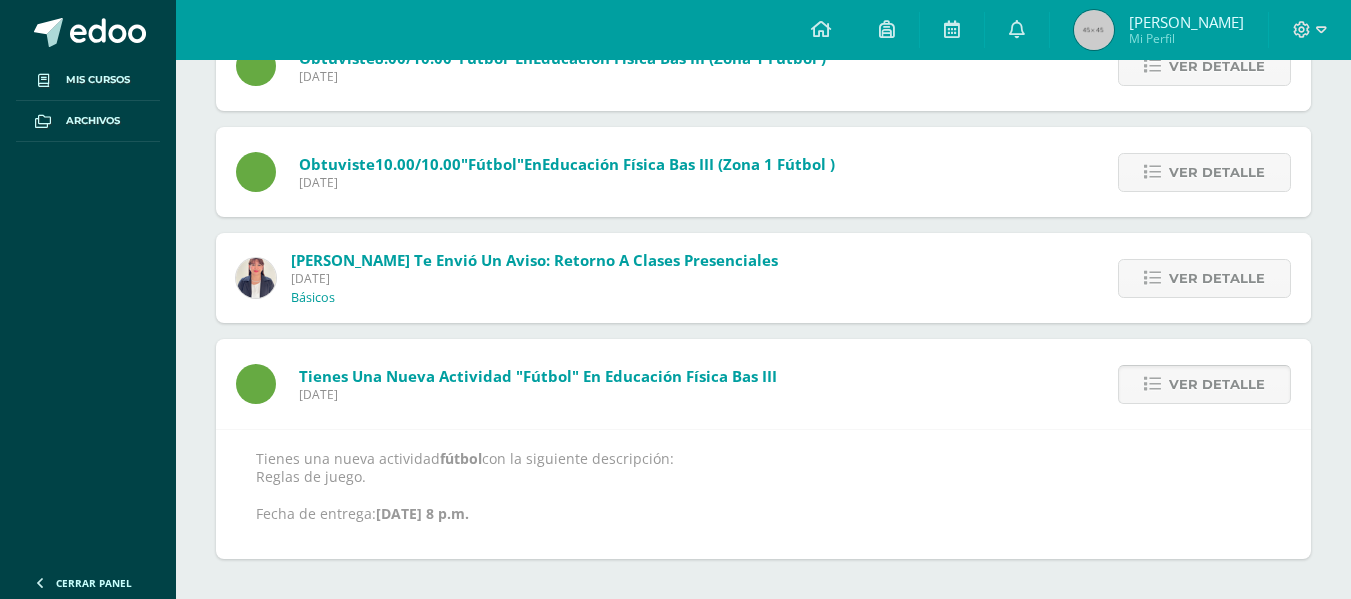click on "Ver detalle" at bounding box center (1217, 384) 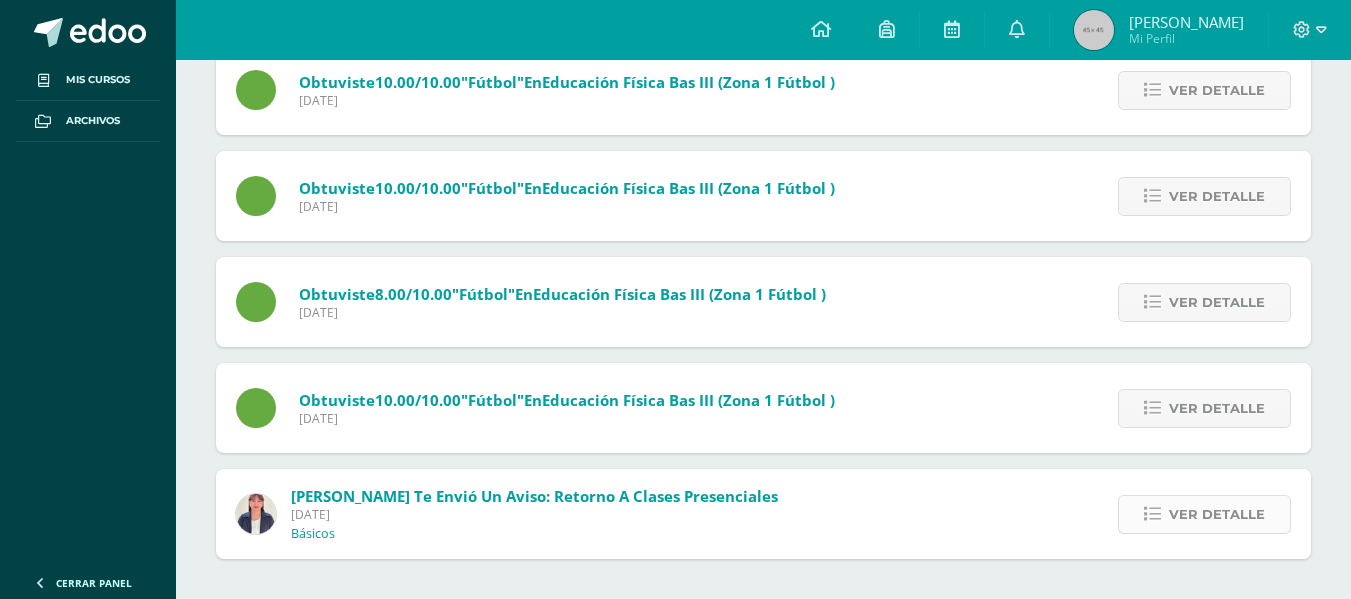 click on "Ver detalle" at bounding box center [1217, 514] 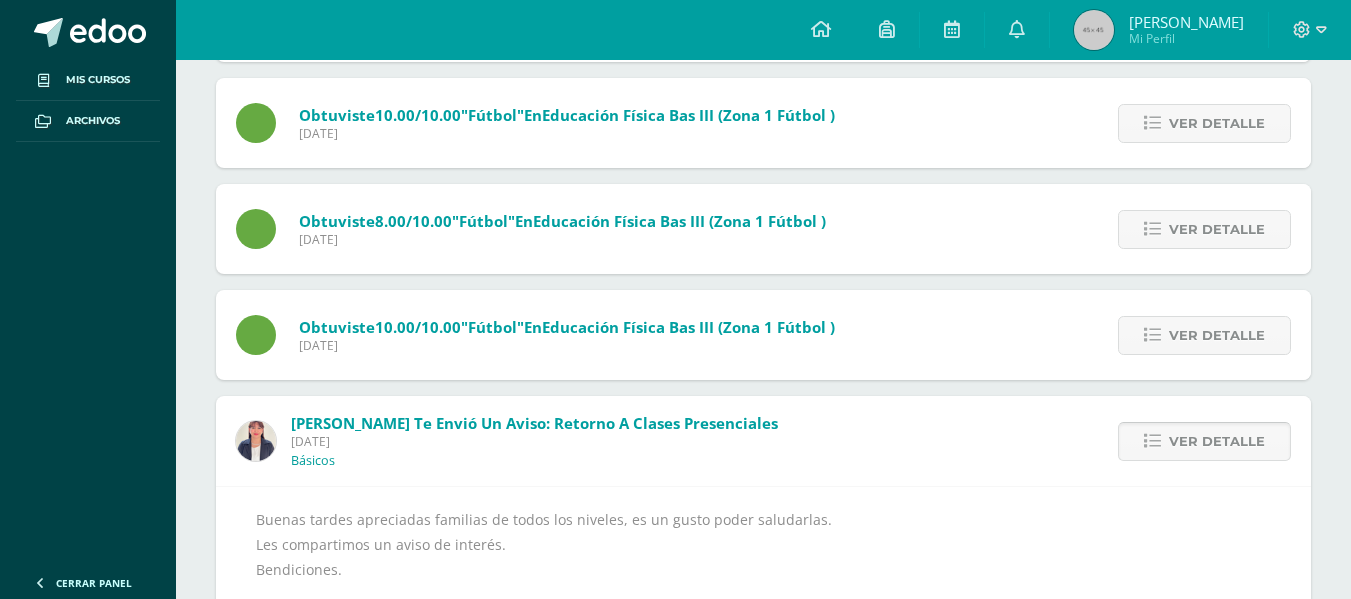 scroll, scrollTop: 444, scrollLeft: 0, axis: vertical 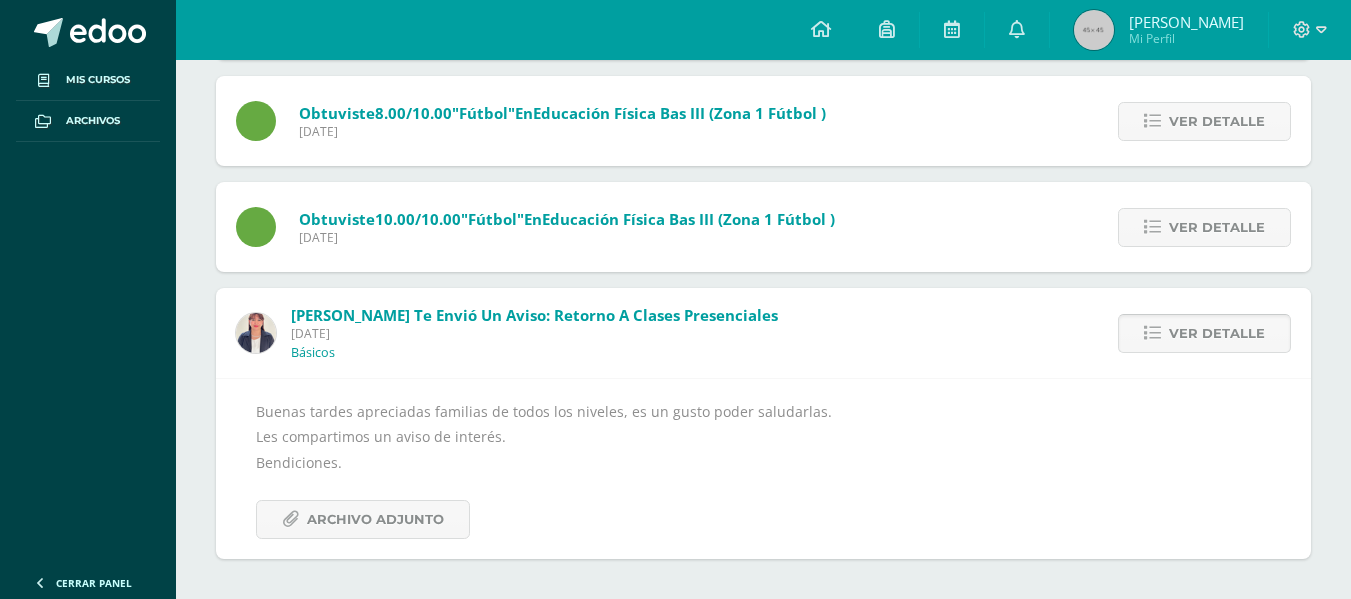 click on "Ver detalle" at bounding box center [1217, 333] 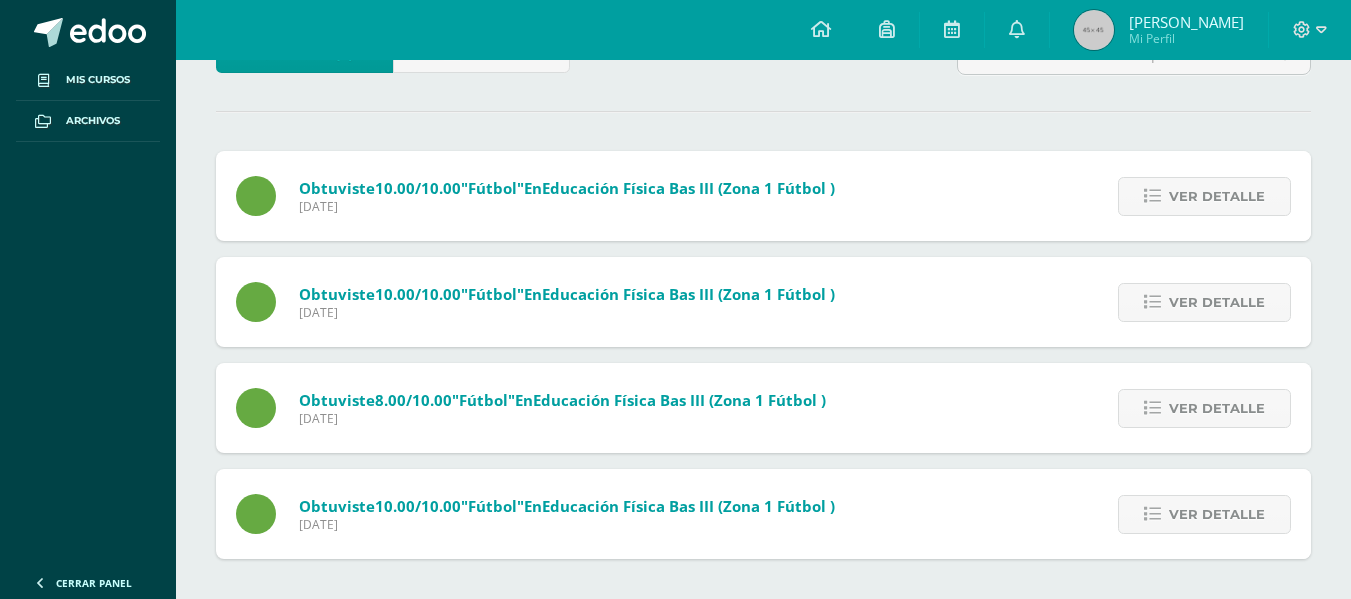 scroll, scrollTop: 157, scrollLeft: 0, axis: vertical 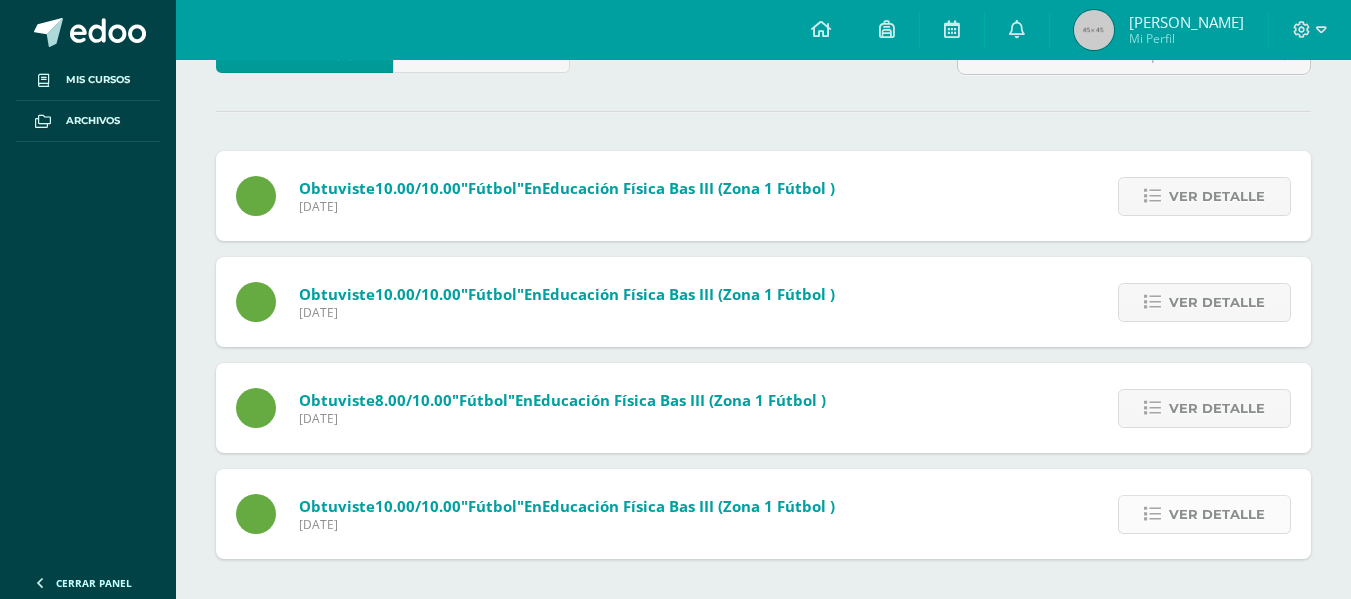 click on "Ver detalle" at bounding box center (1217, 514) 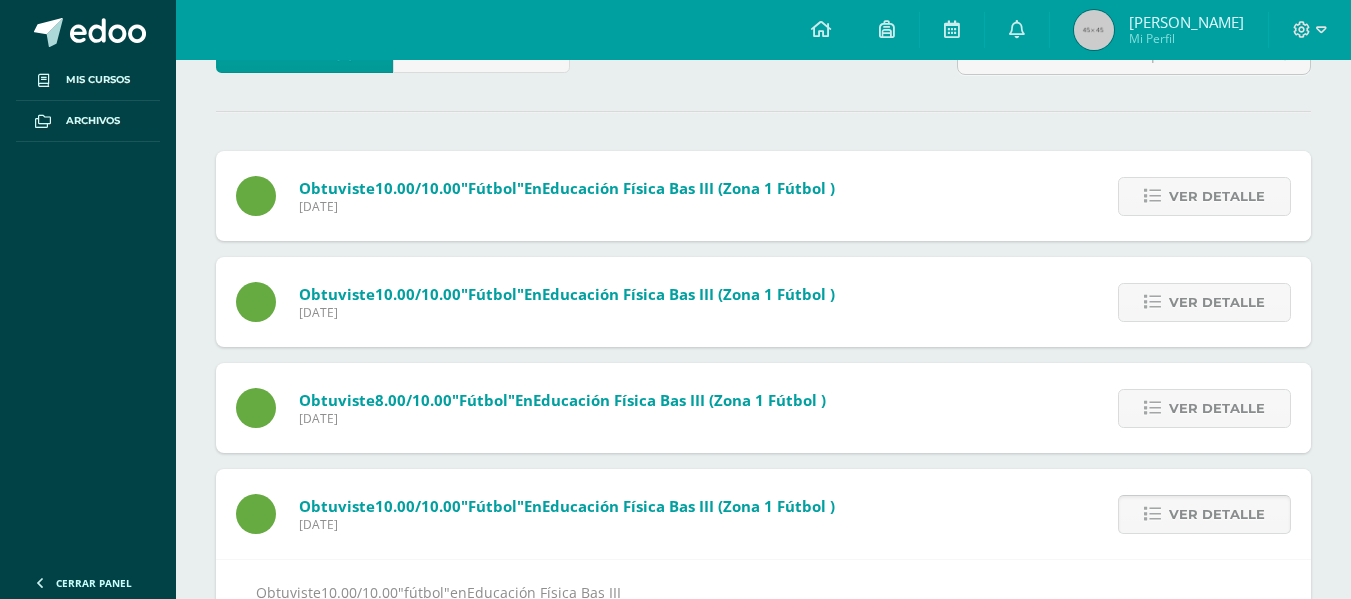 click on "Ver detalle" at bounding box center [1217, 514] 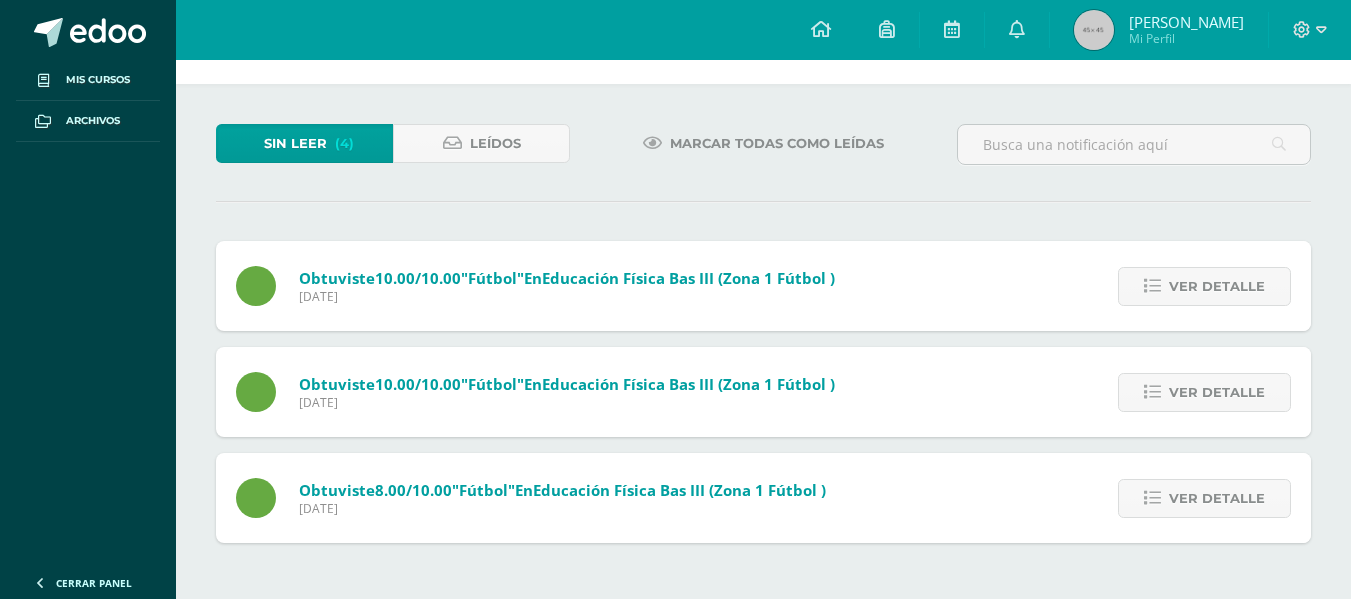 scroll, scrollTop: 51, scrollLeft: 0, axis: vertical 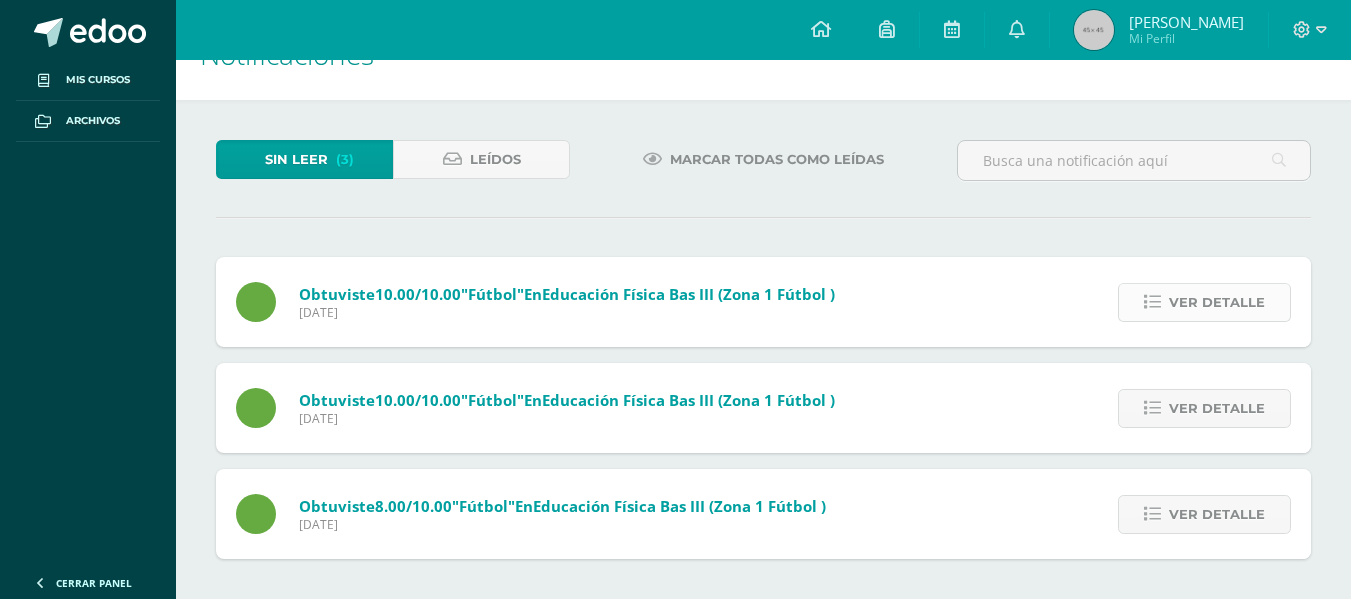click on "Ver detalle" at bounding box center [1217, 302] 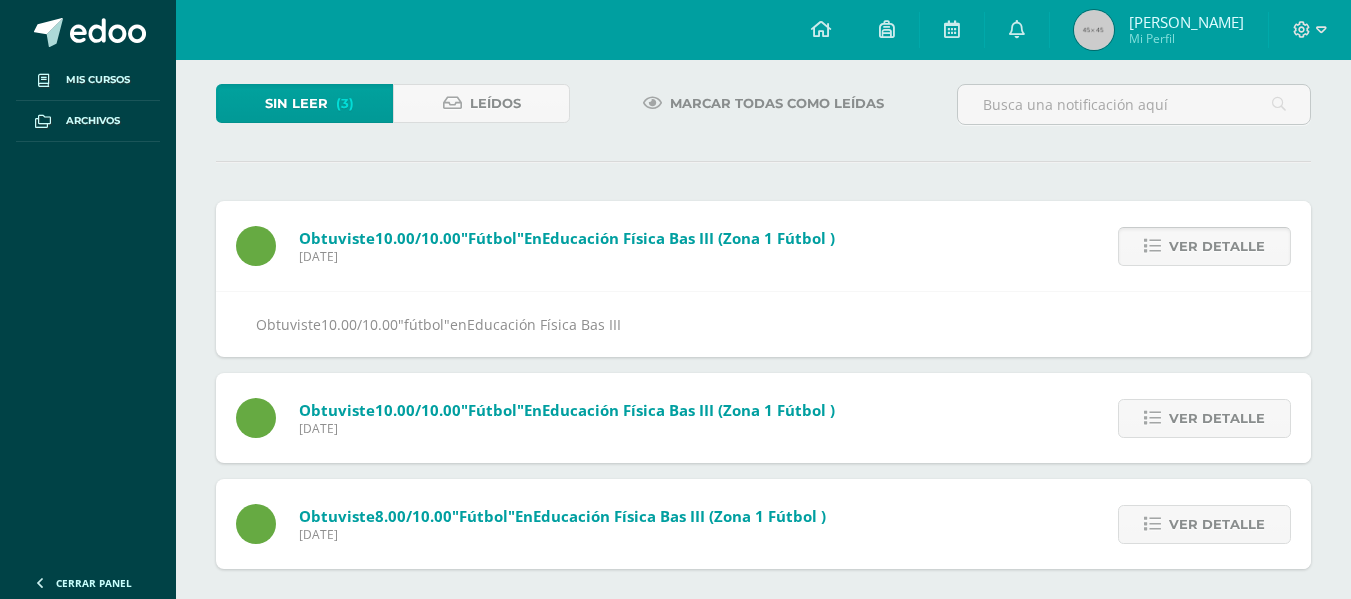 scroll, scrollTop: 117, scrollLeft: 0, axis: vertical 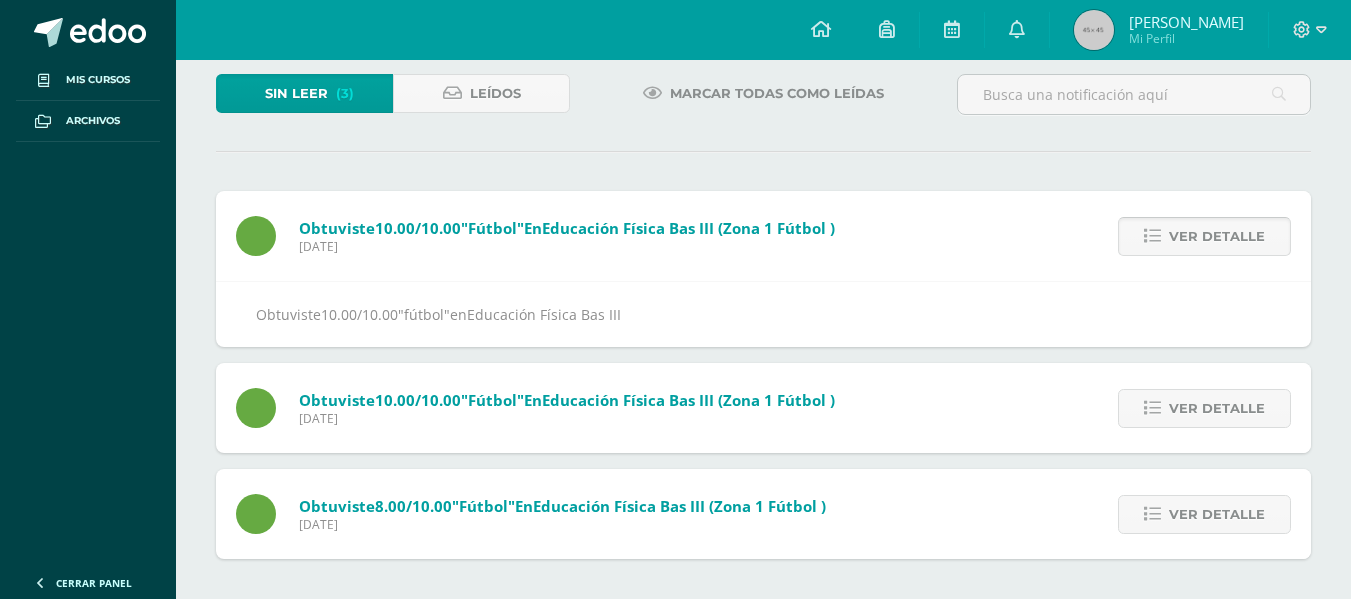 click on "Ver detalle" at bounding box center [1217, 236] 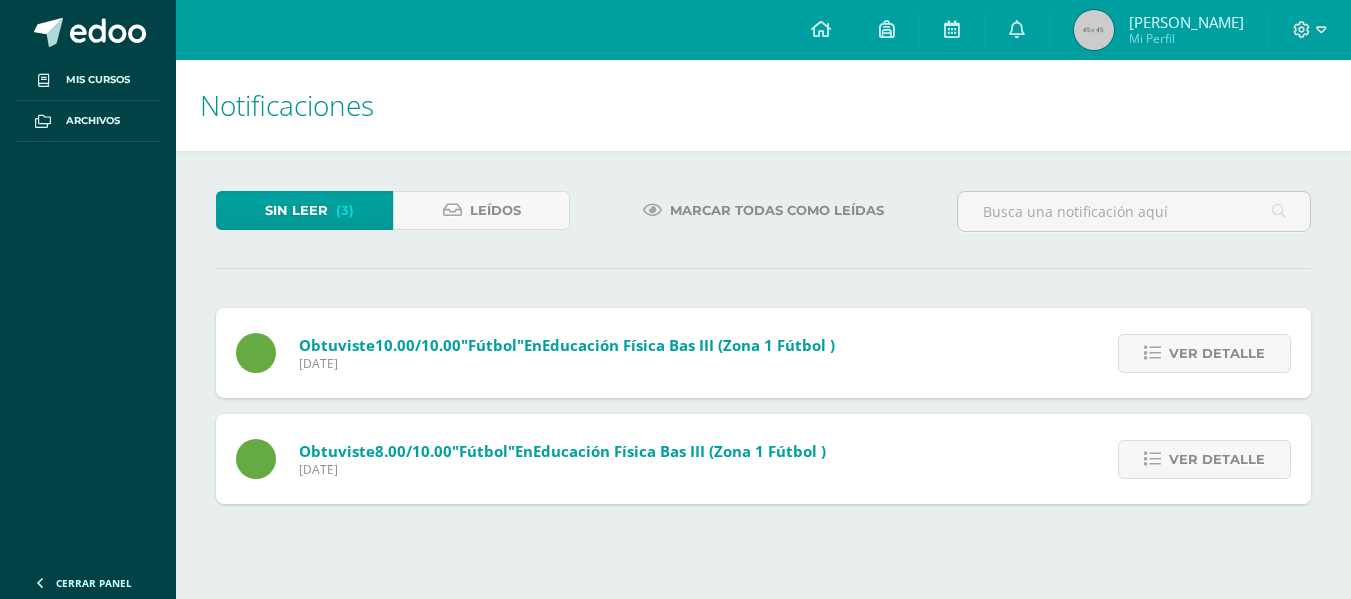 scroll, scrollTop: 0, scrollLeft: 0, axis: both 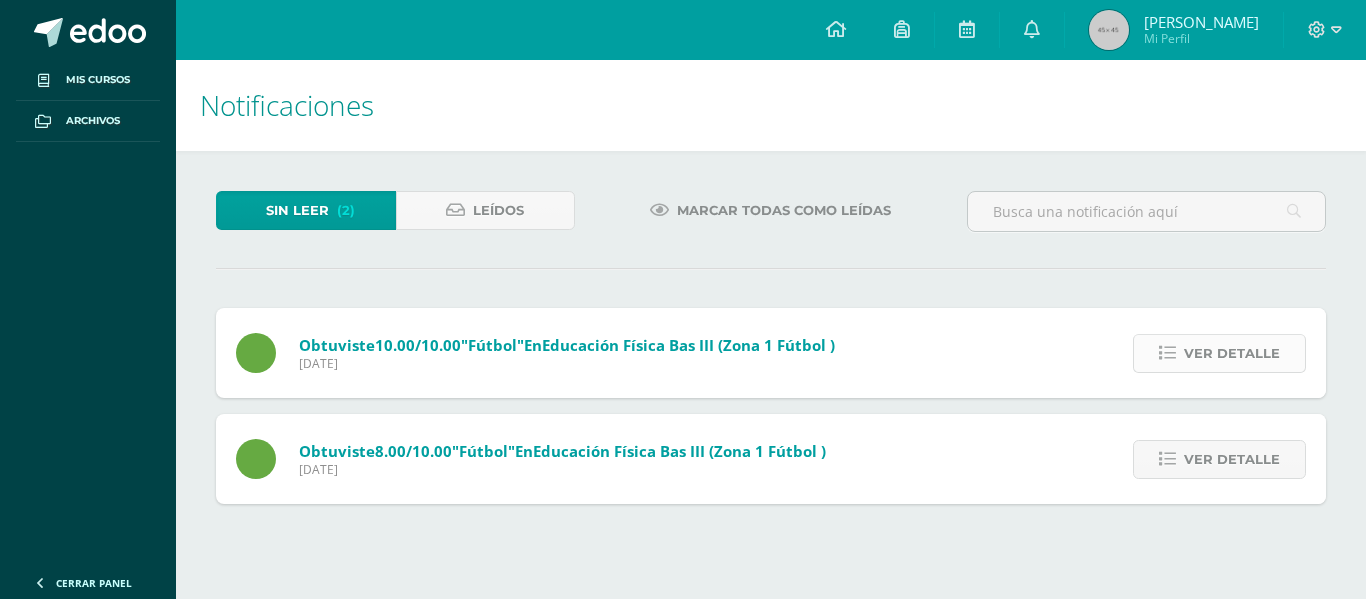 click at bounding box center (1167, 353) 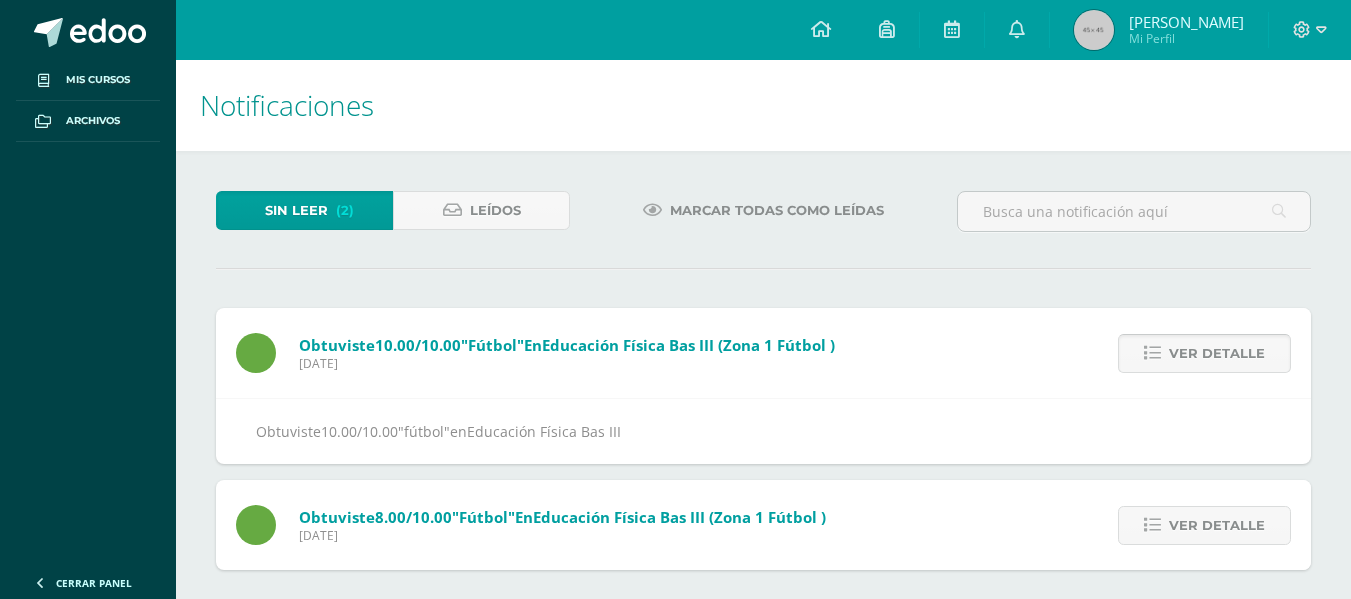 click on "Ver detalle" at bounding box center (1217, 353) 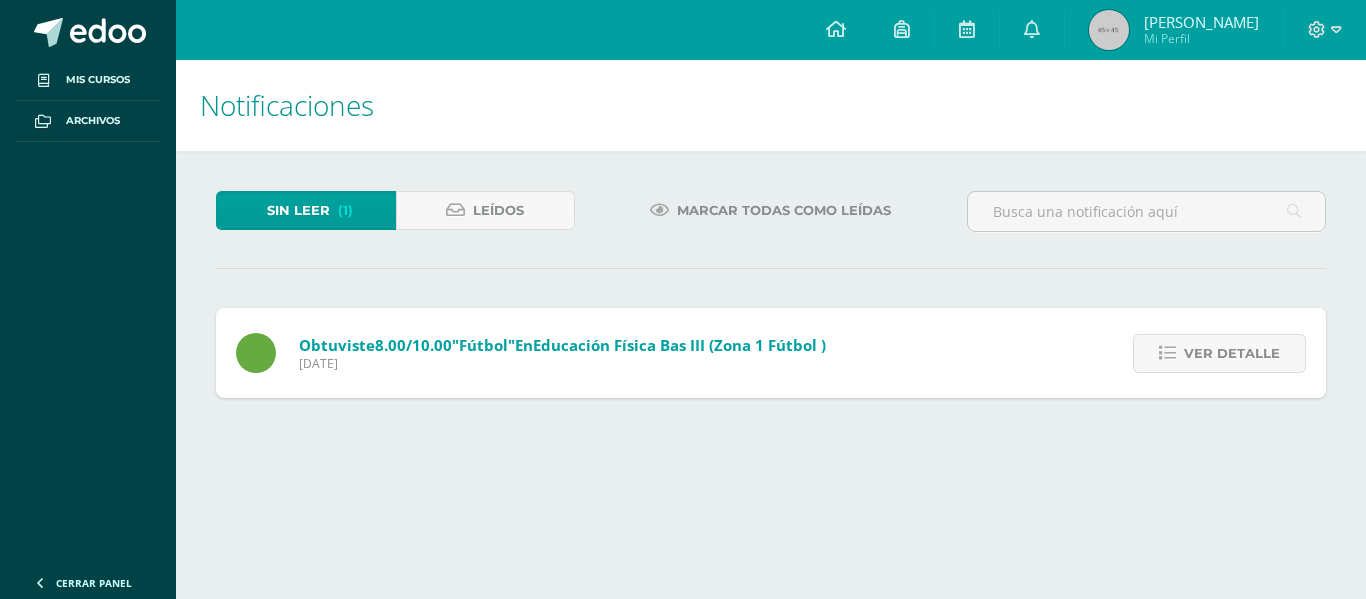click on "Ver detalle" at bounding box center [1219, 353] 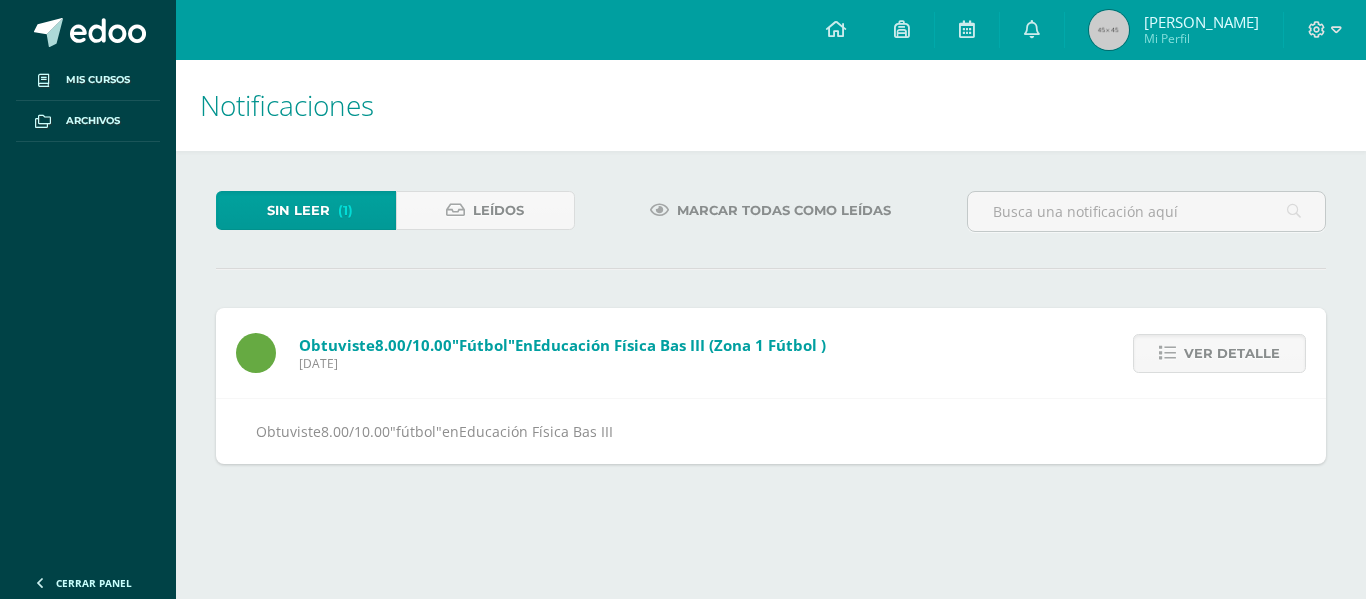 click on "Ver detalle" at bounding box center (1219, 353) 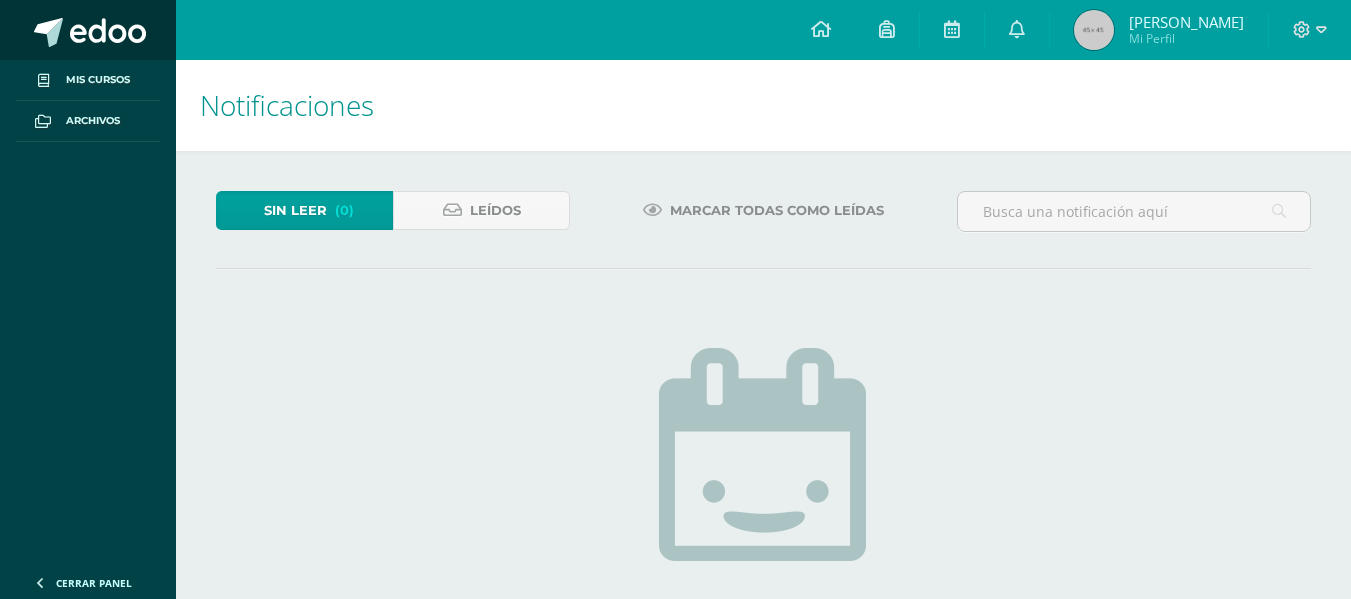 click at bounding box center (108, 33) 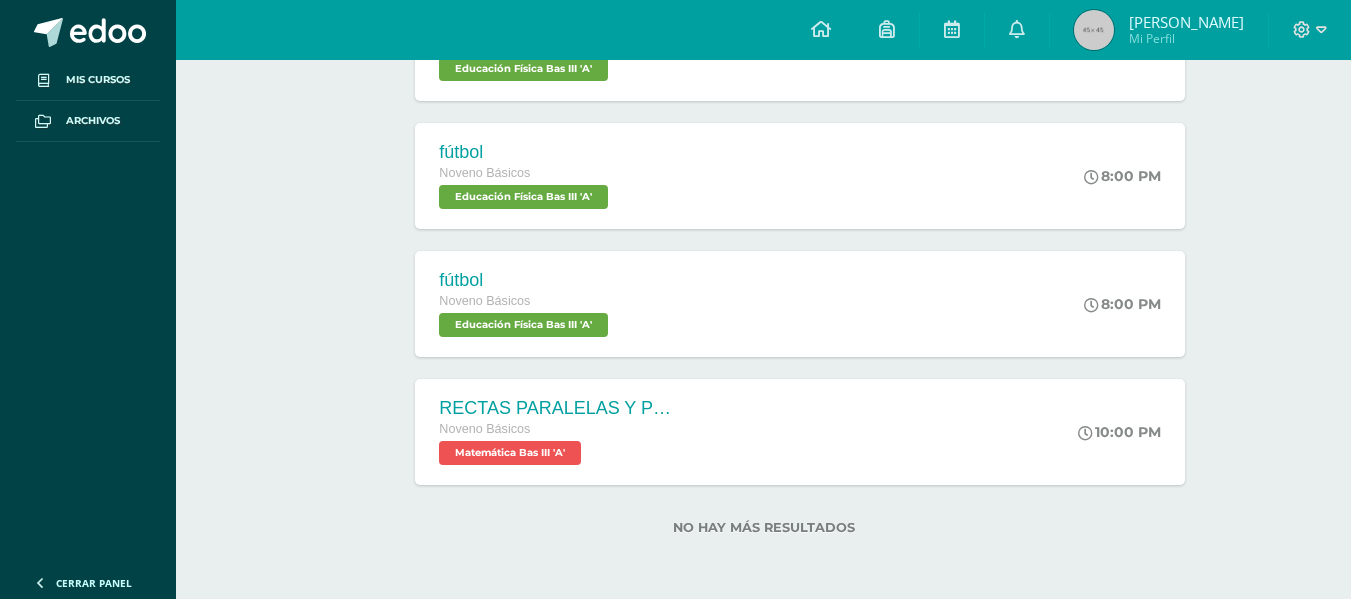 scroll, scrollTop: 0, scrollLeft: 0, axis: both 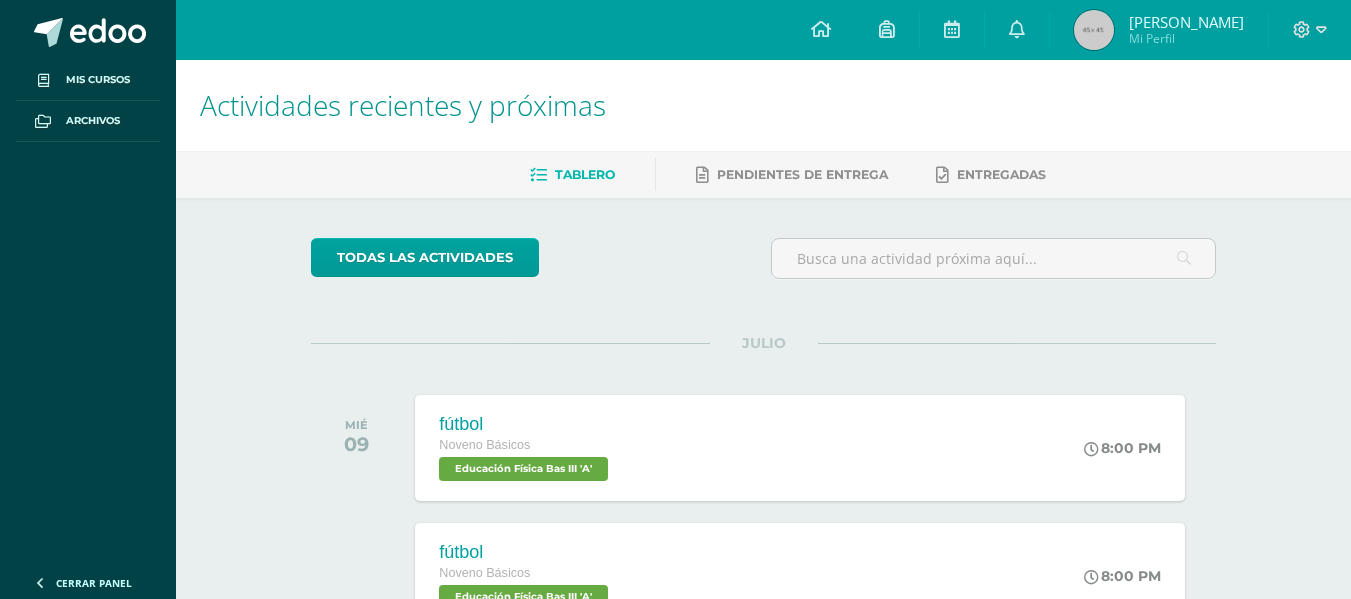 click on "María Belén
Mi Perfil" at bounding box center [1159, 30] 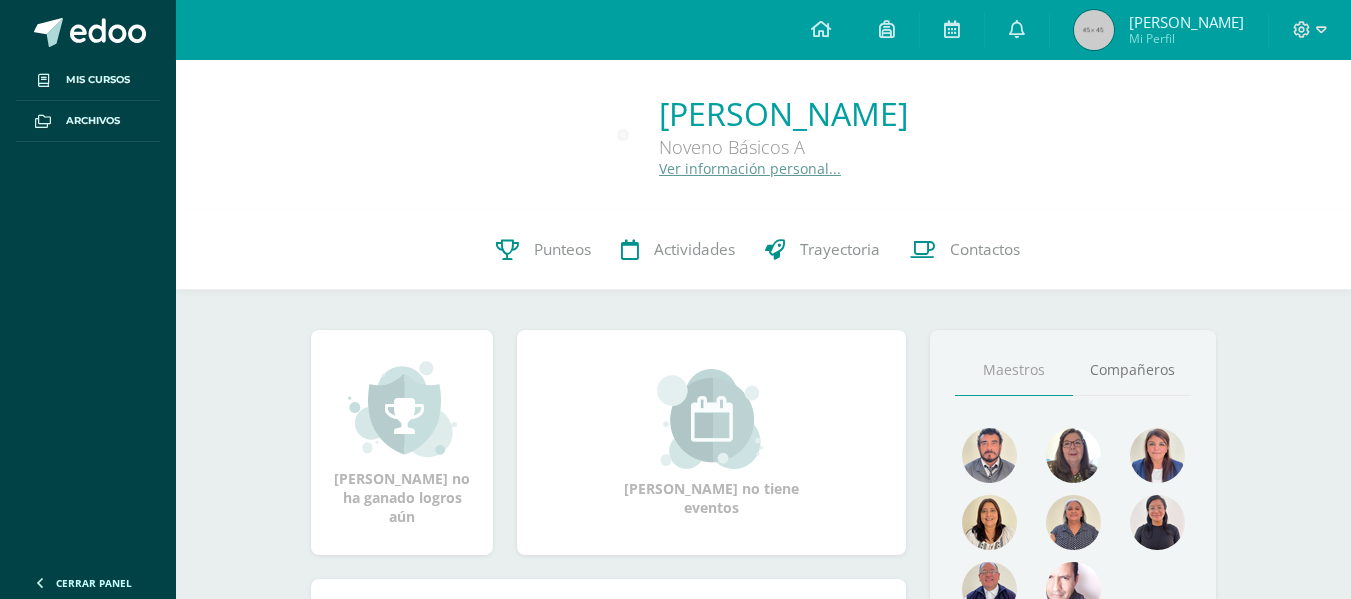 scroll, scrollTop: 0, scrollLeft: 0, axis: both 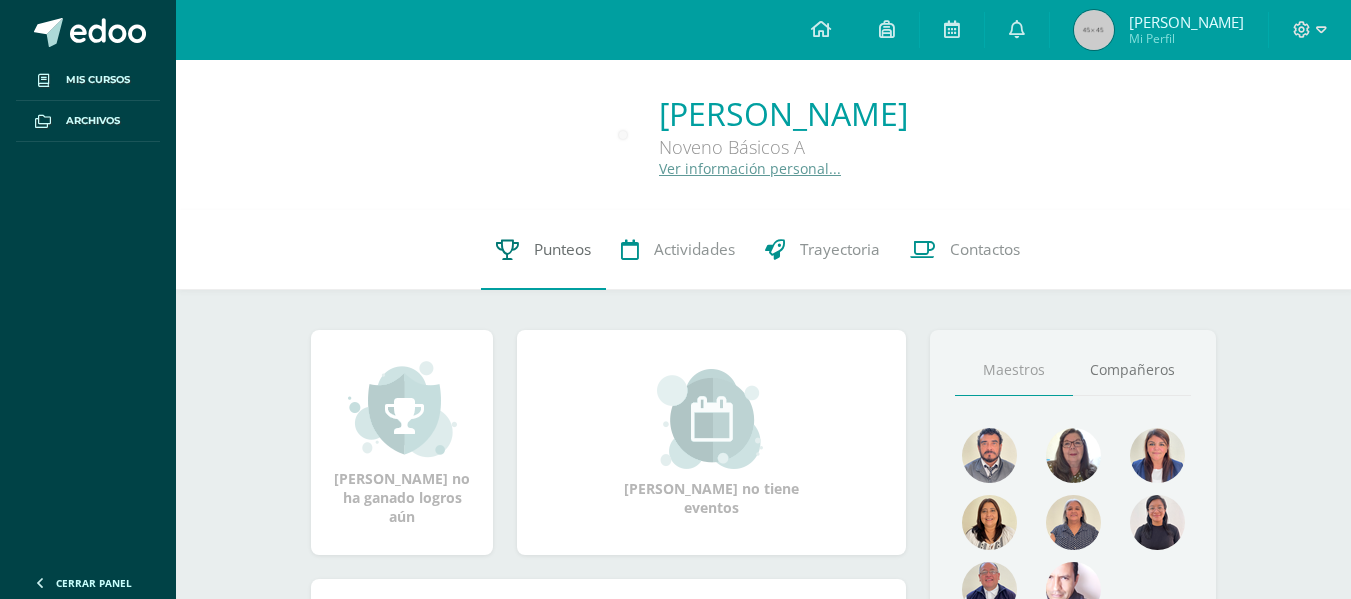 click on "Punteos" at bounding box center (543, 250) 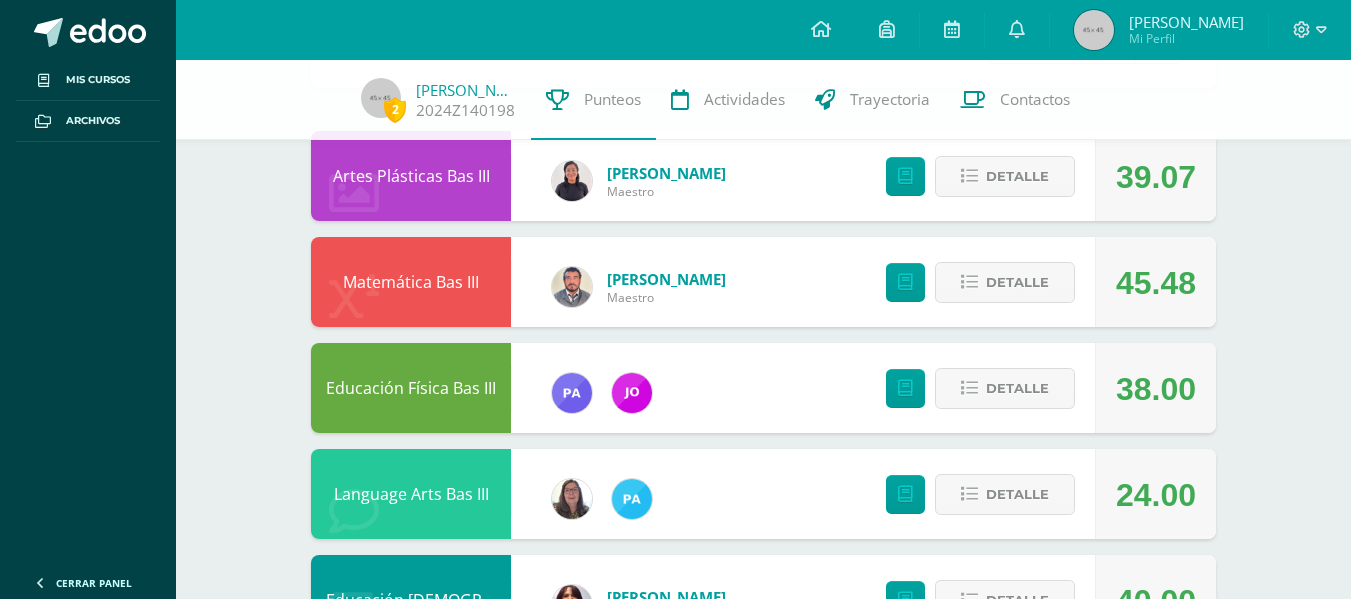 scroll, scrollTop: 197, scrollLeft: 0, axis: vertical 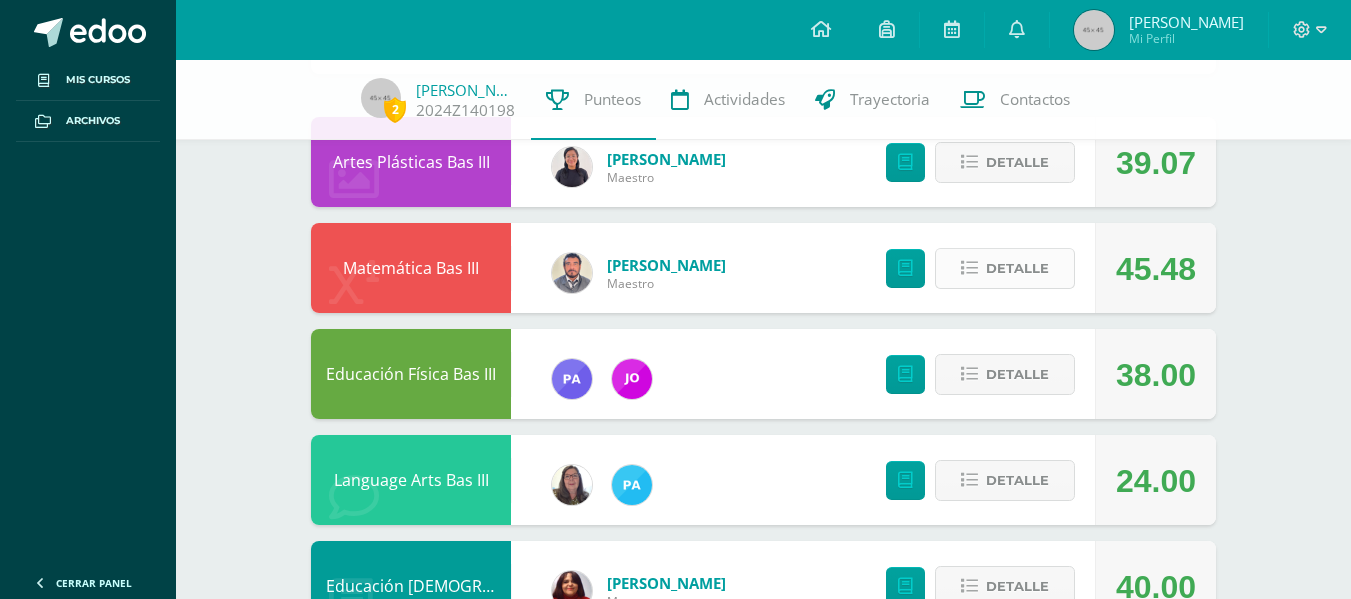 click on "Detalle" at bounding box center [1017, 268] 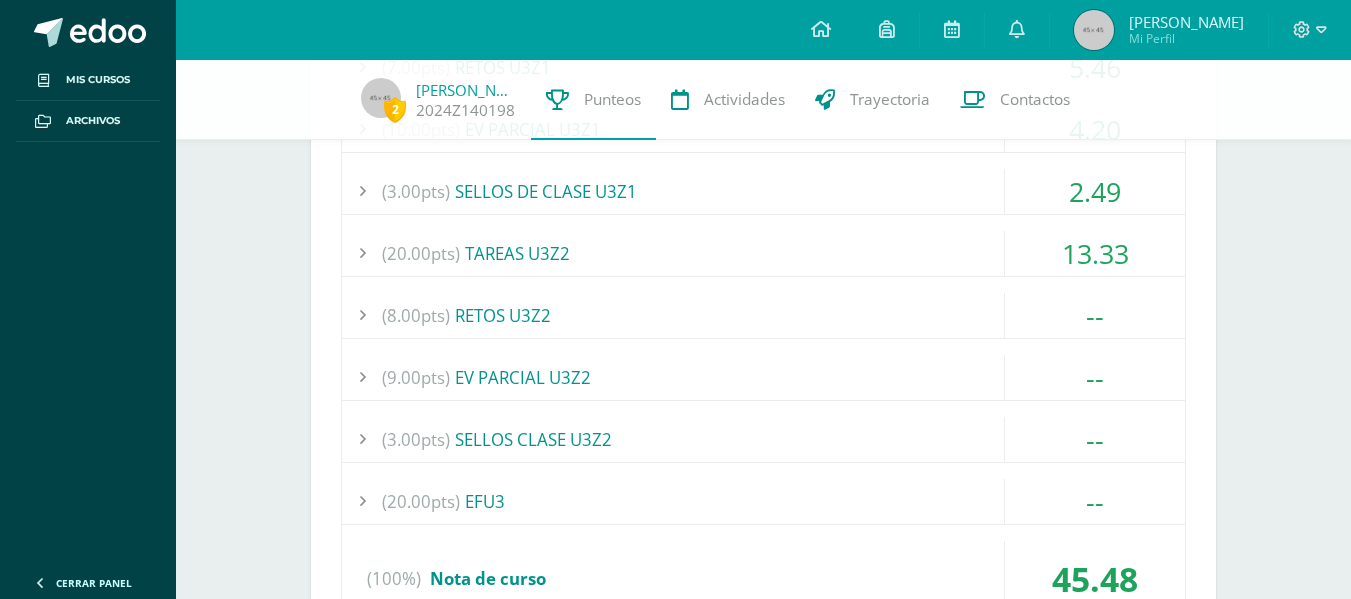 scroll, scrollTop: 637, scrollLeft: 0, axis: vertical 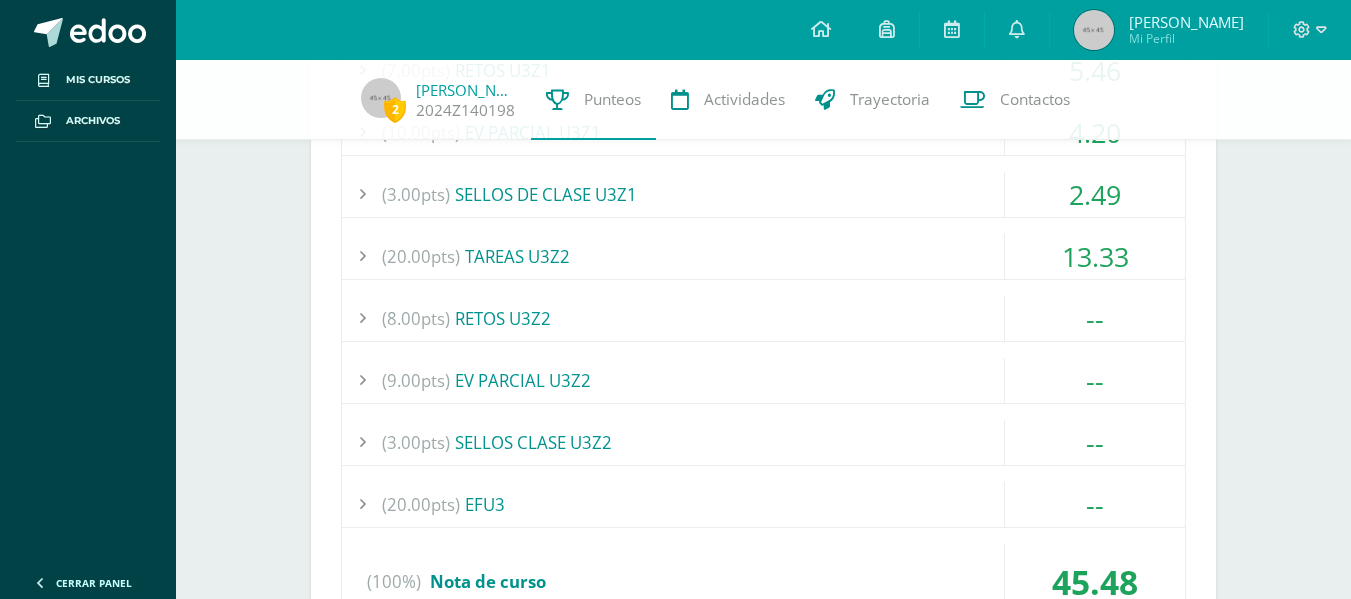 click on "(20.00pts)
TAREAS U3Z2" at bounding box center [763, 256] 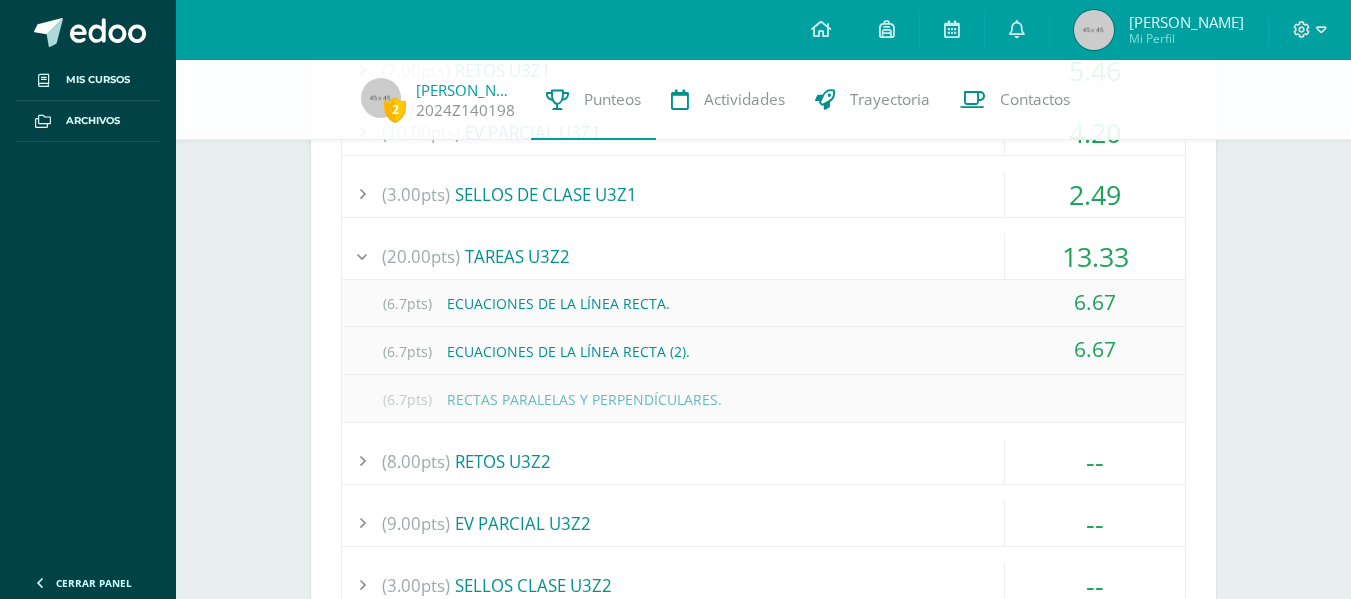 click on "(20.00pts)
TAREAS U3Z2" at bounding box center [763, 256] 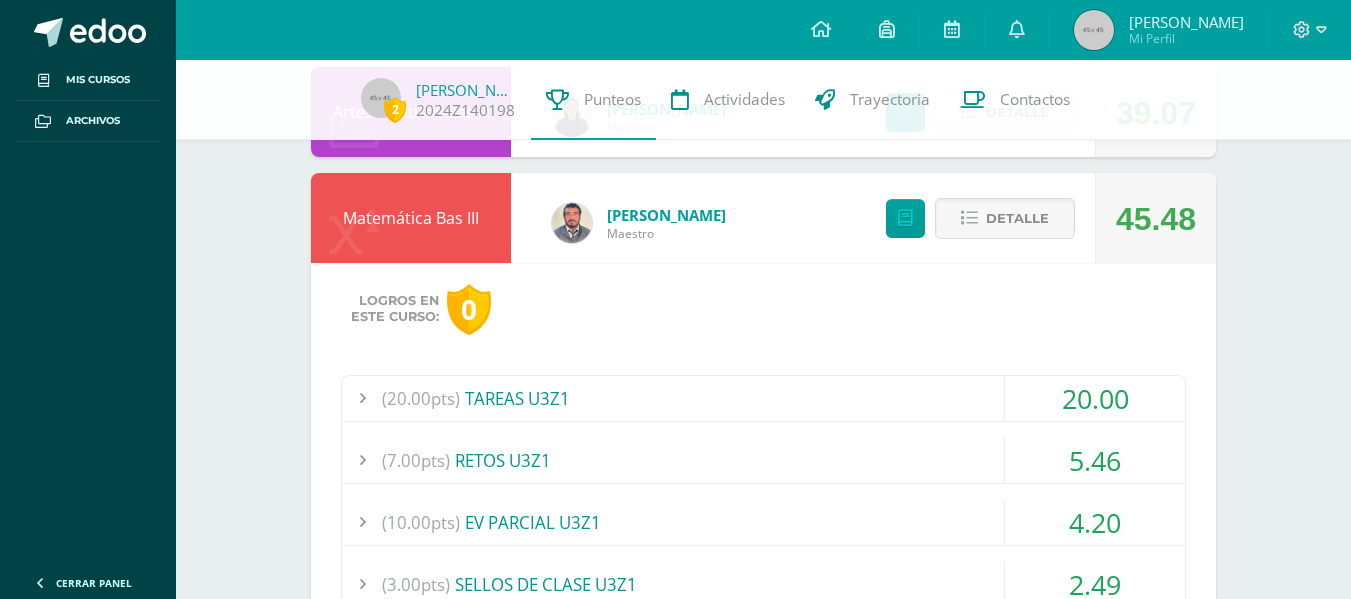 scroll, scrollTop: 246, scrollLeft: 0, axis: vertical 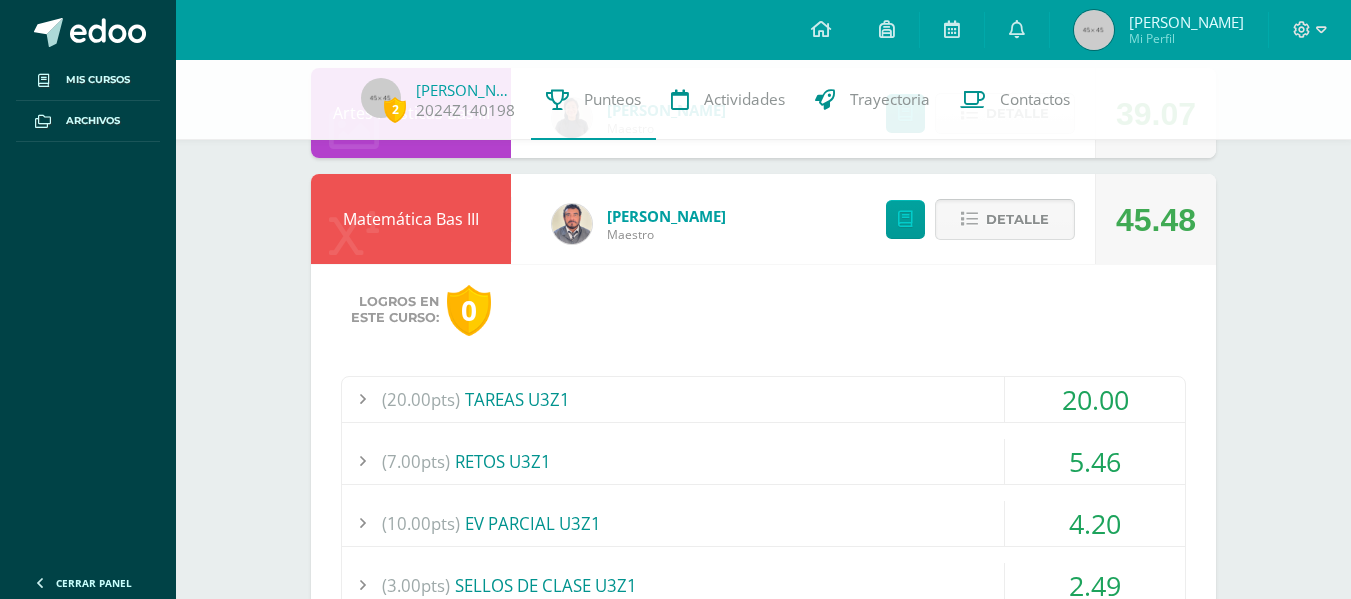 click on "Detalle" at bounding box center [1005, 219] 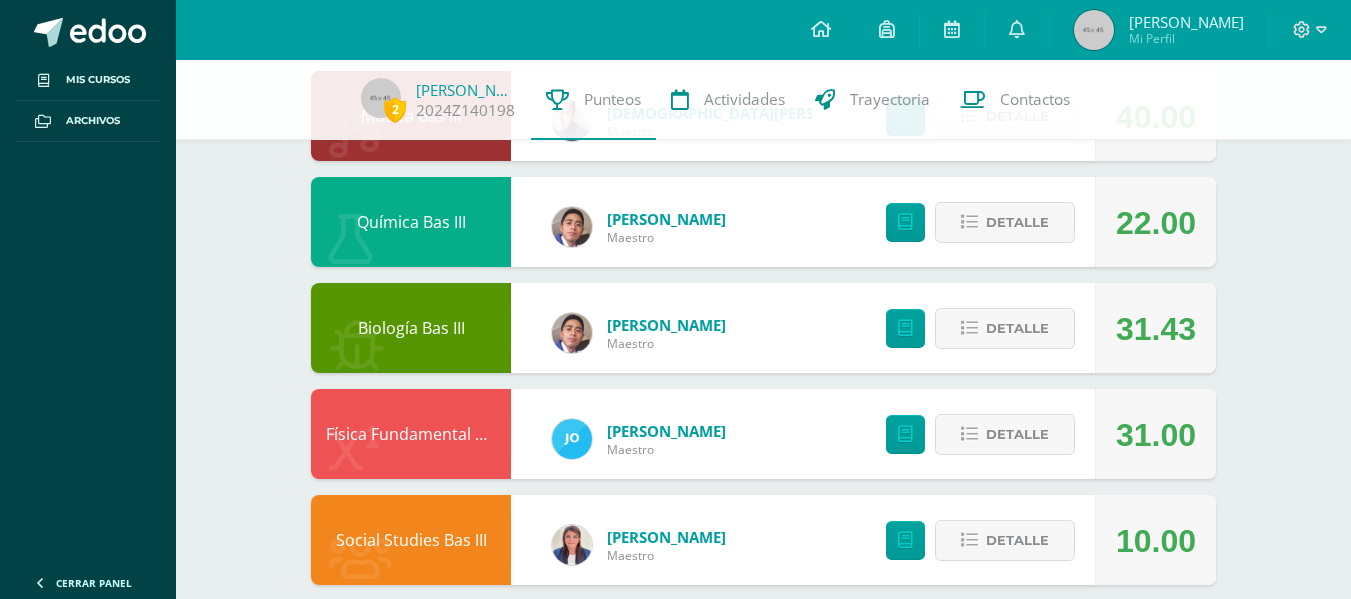 scroll, scrollTop: 1325, scrollLeft: 0, axis: vertical 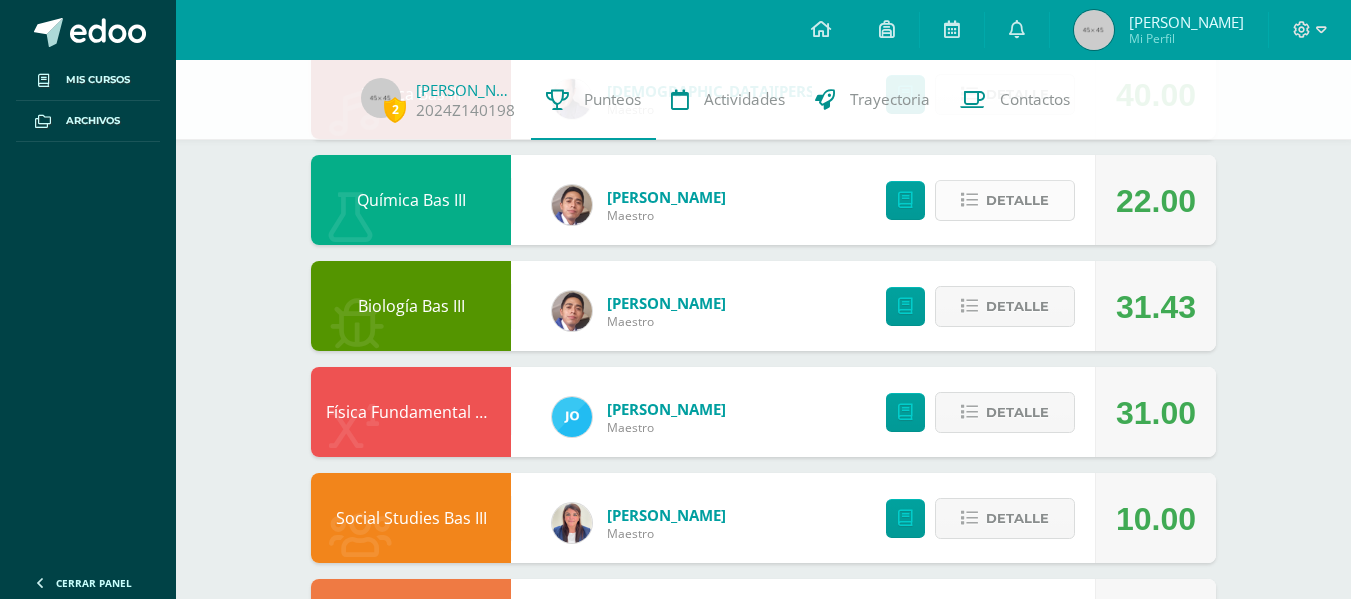 click on "Detalle" at bounding box center [1005, 200] 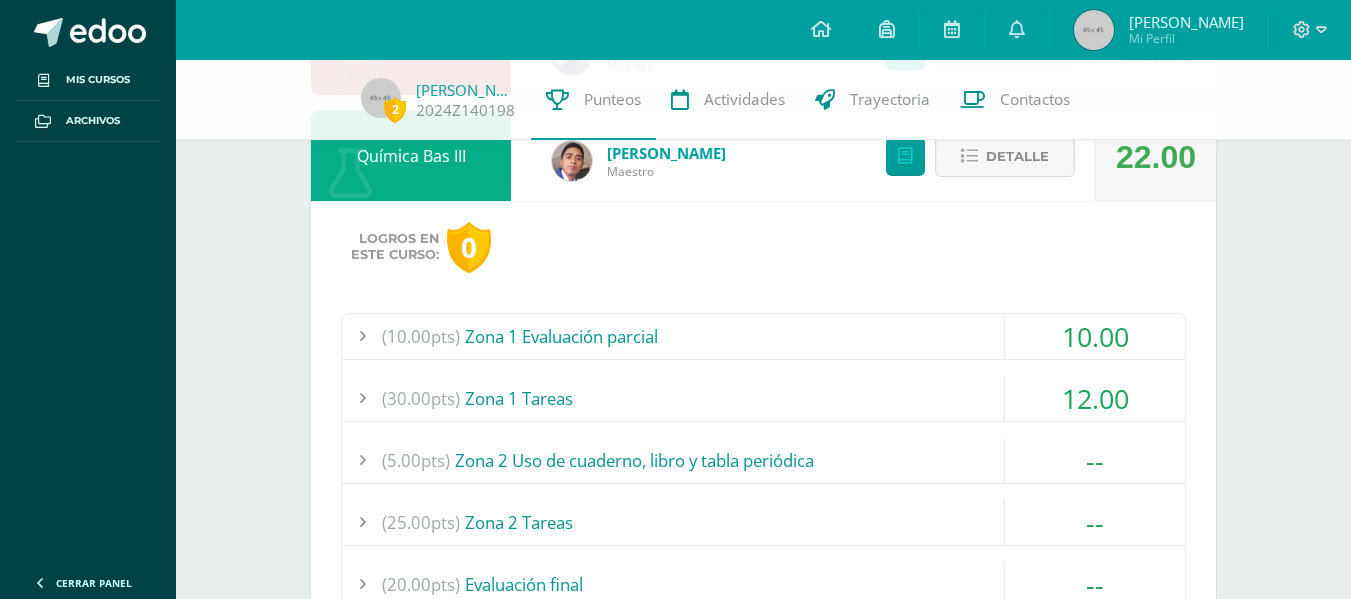 scroll, scrollTop: 1370, scrollLeft: 0, axis: vertical 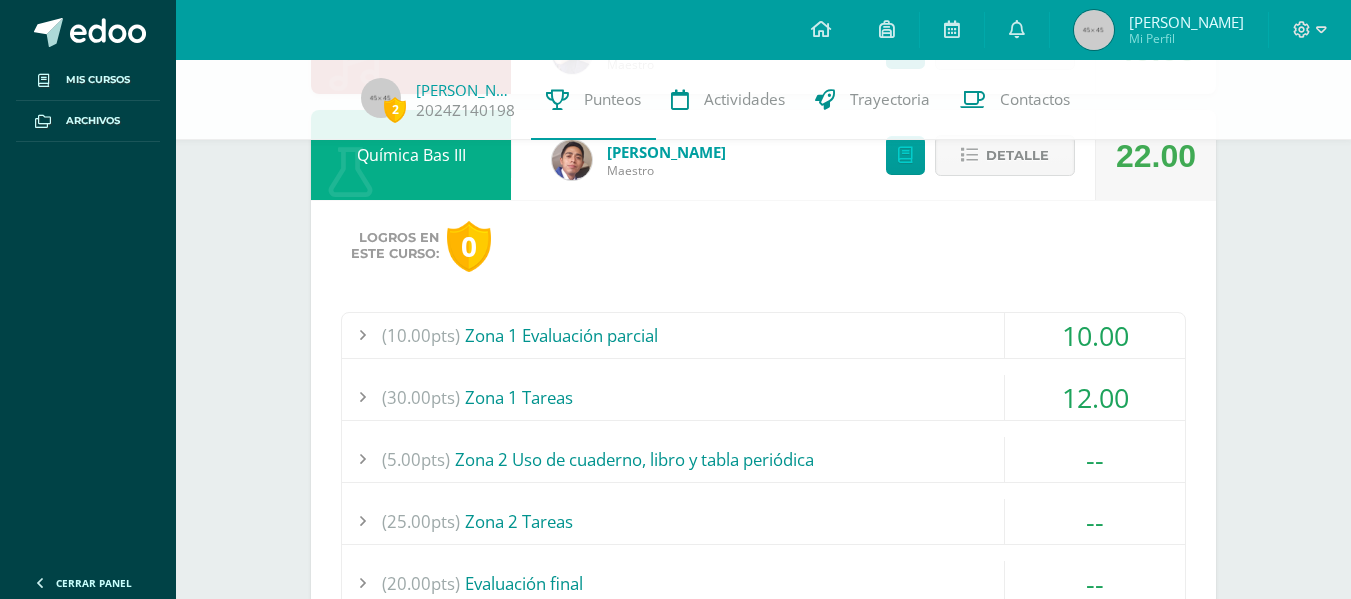 click on "(10.00pts)
Zona 1 Evaluación parcial
10.00
(10.0pts)  Evaluación parcial
10.00" at bounding box center (763, 545) 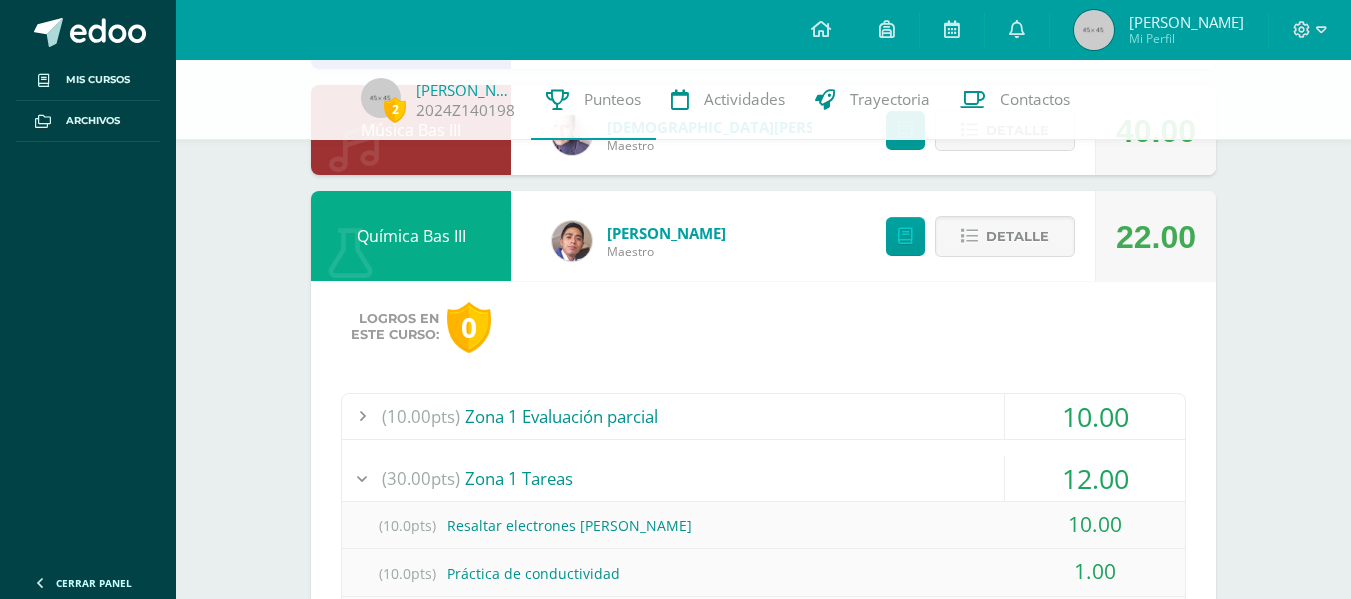 scroll, scrollTop: 1285, scrollLeft: 0, axis: vertical 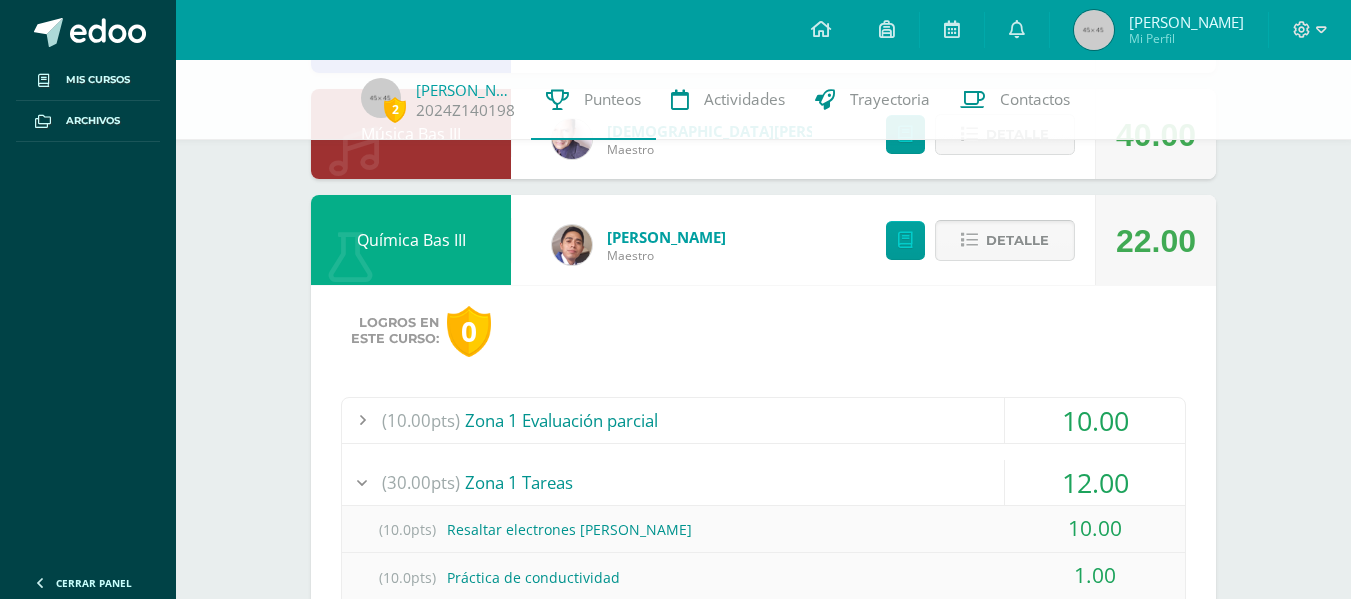 click on "Detalle" at bounding box center [1005, 240] 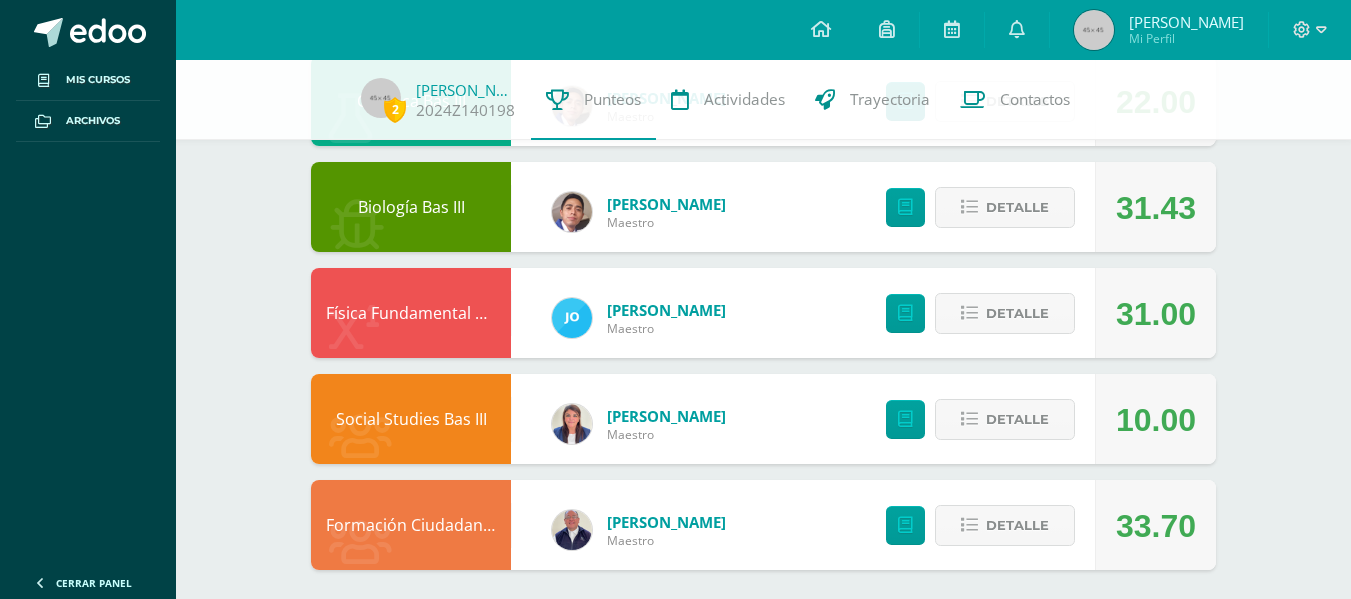 scroll, scrollTop: 1435, scrollLeft: 0, axis: vertical 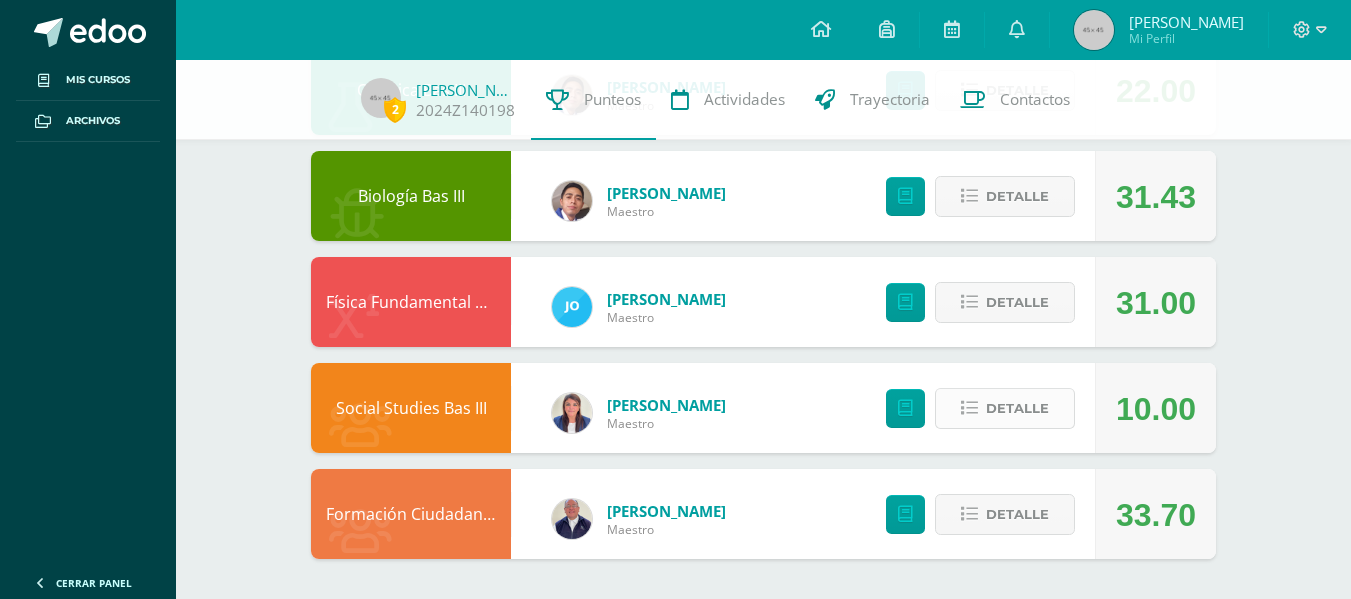 click on "Detalle" at bounding box center (1005, 408) 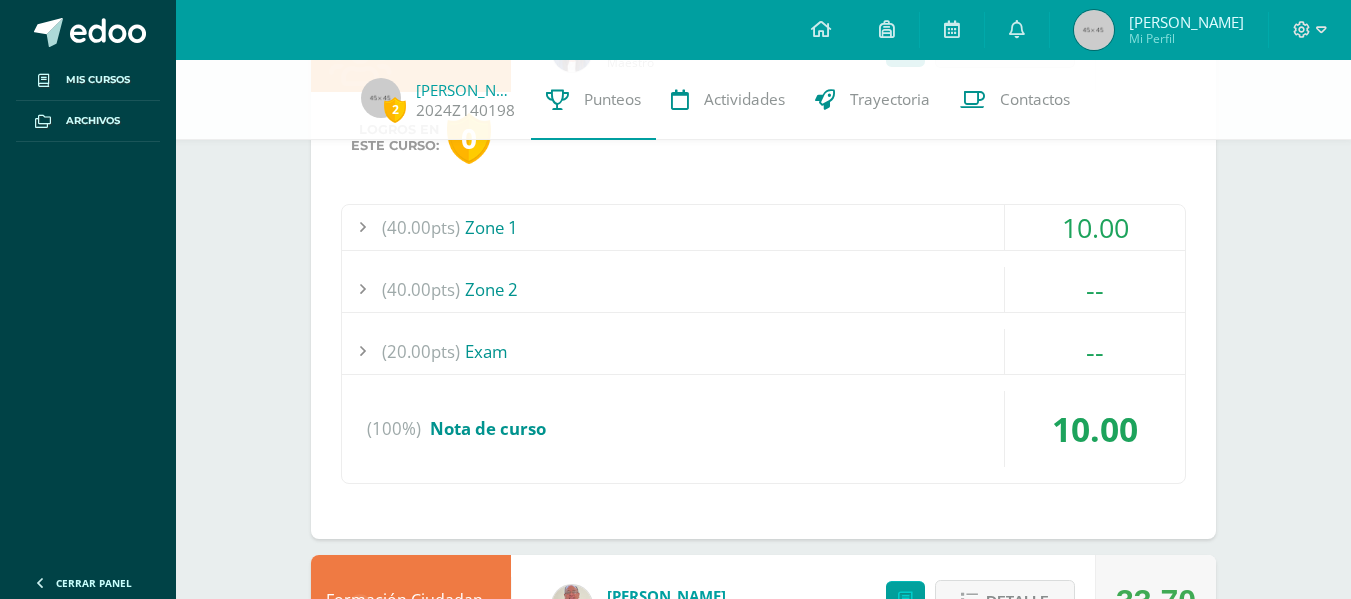 scroll, scrollTop: 1797, scrollLeft: 0, axis: vertical 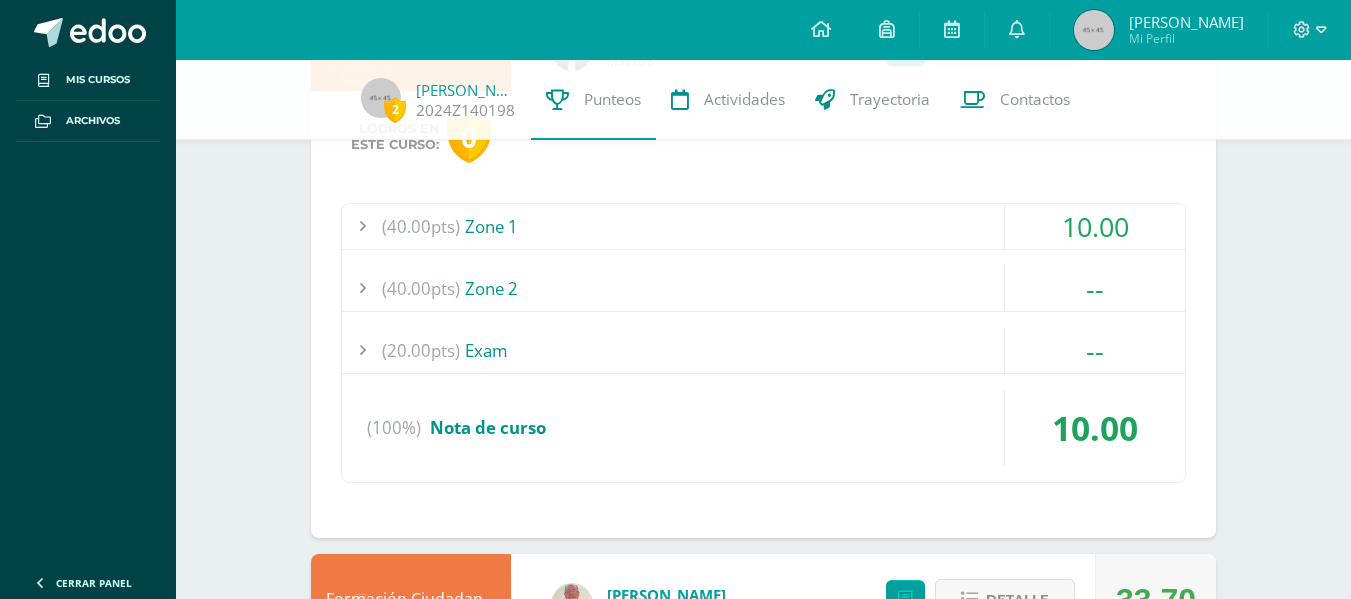 click on "(40.00pts)
Zone 1" at bounding box center (763, 226) 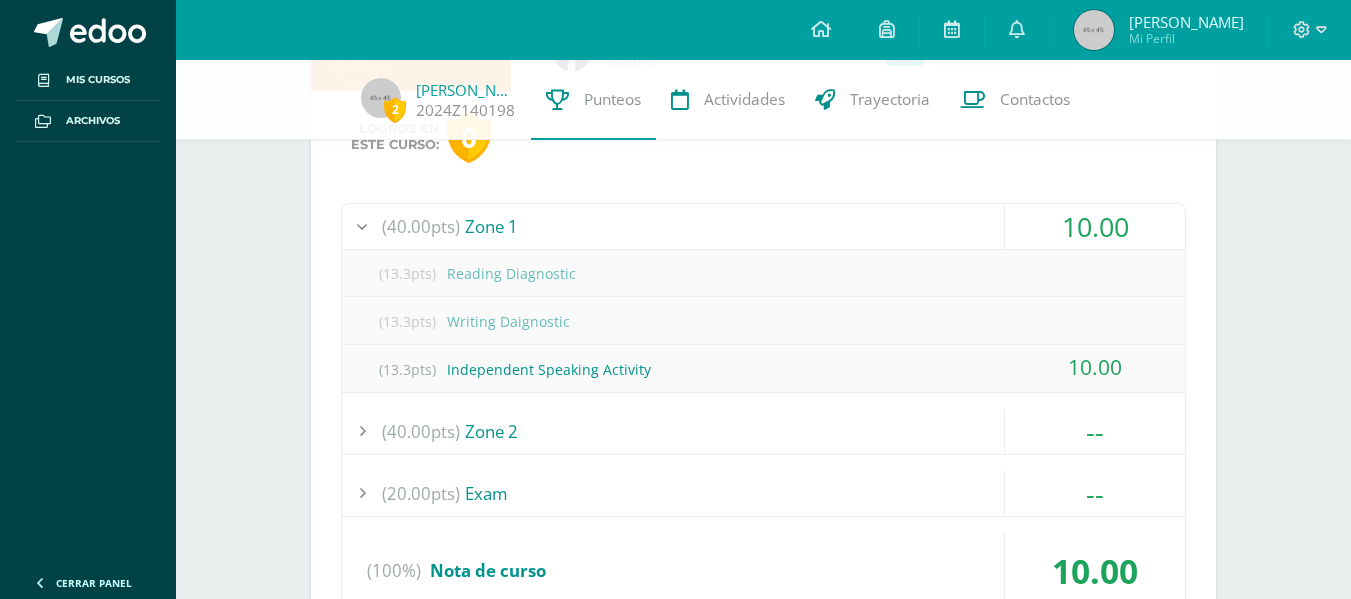 click on "(40.00pts)
Zone 1" at bounding box center [763, 226] 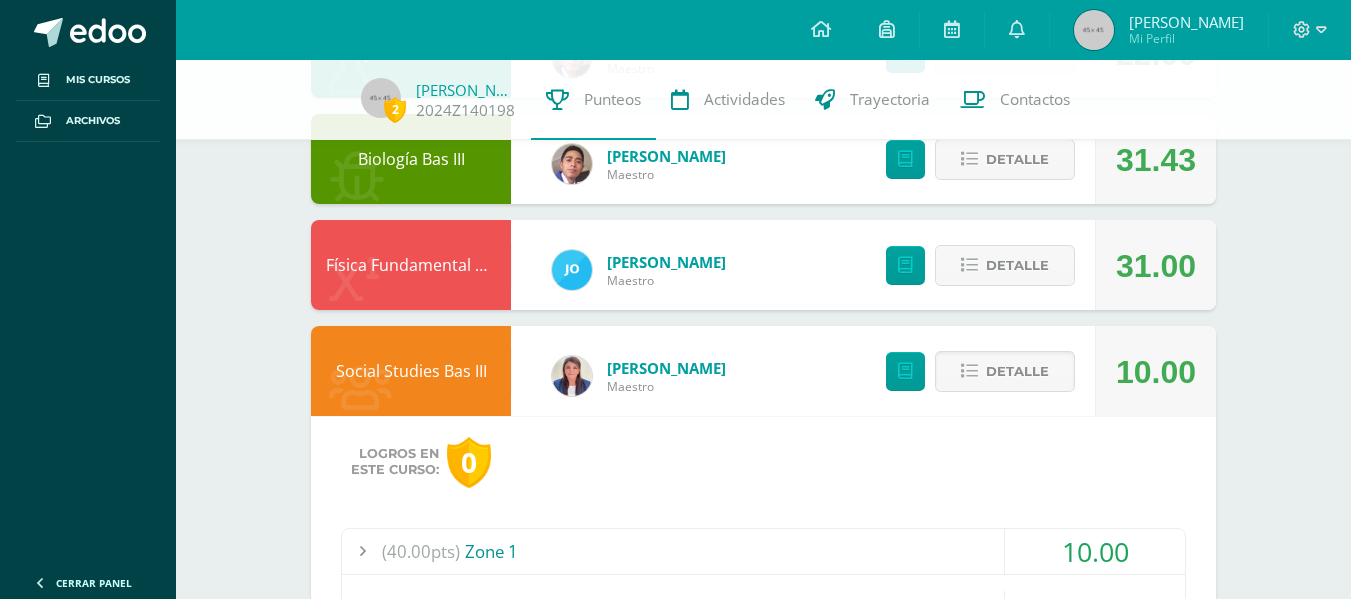 scroll, scrollTop: 1443, scrollLeft: 0, axis: vertical 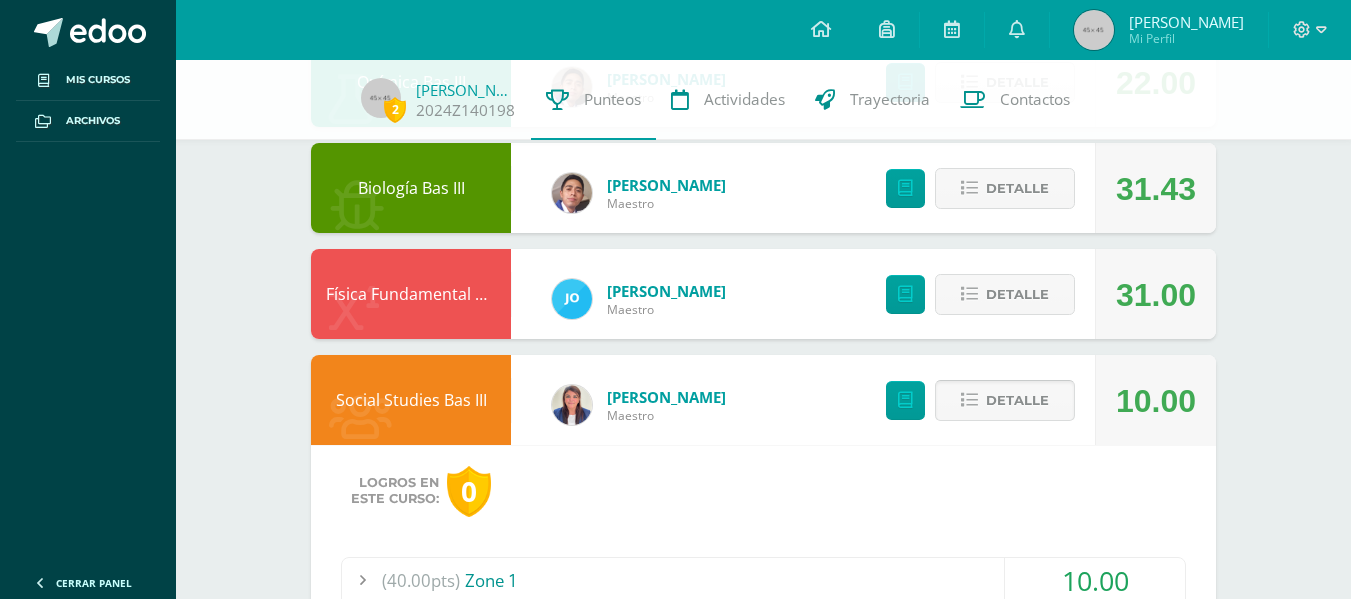 click on "Detalle" at bounding box center (1005, 400) 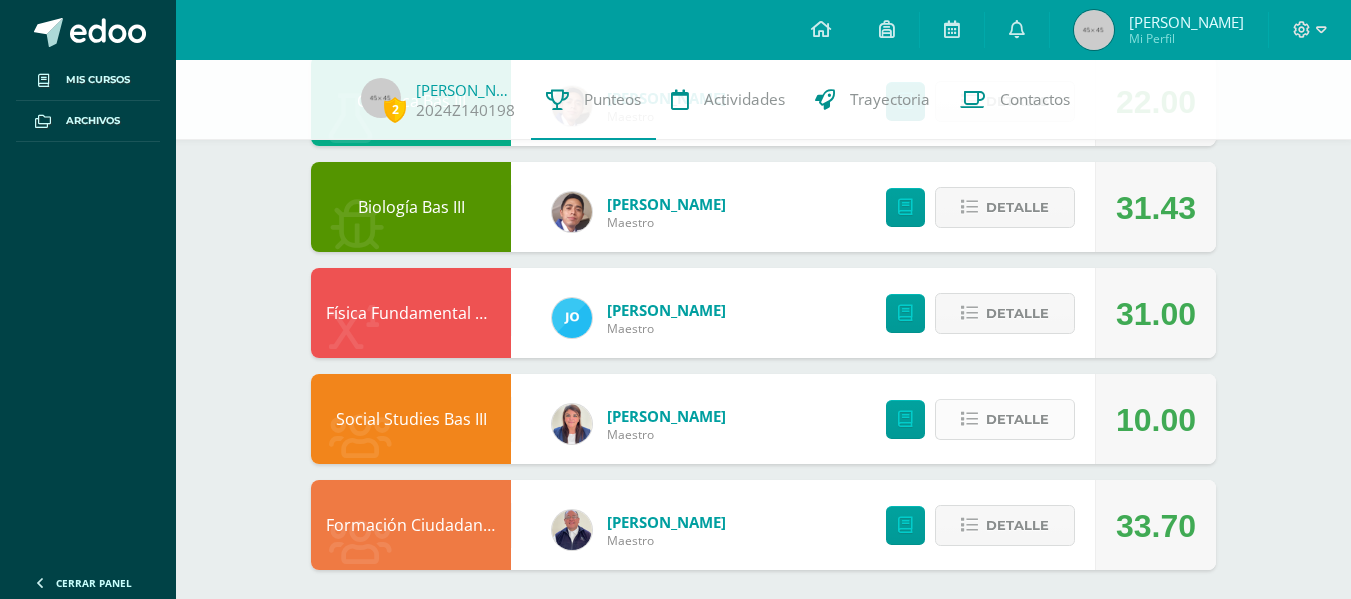 scroll, scrollTop: 1435, scrollLeft: 0, axis: vertical 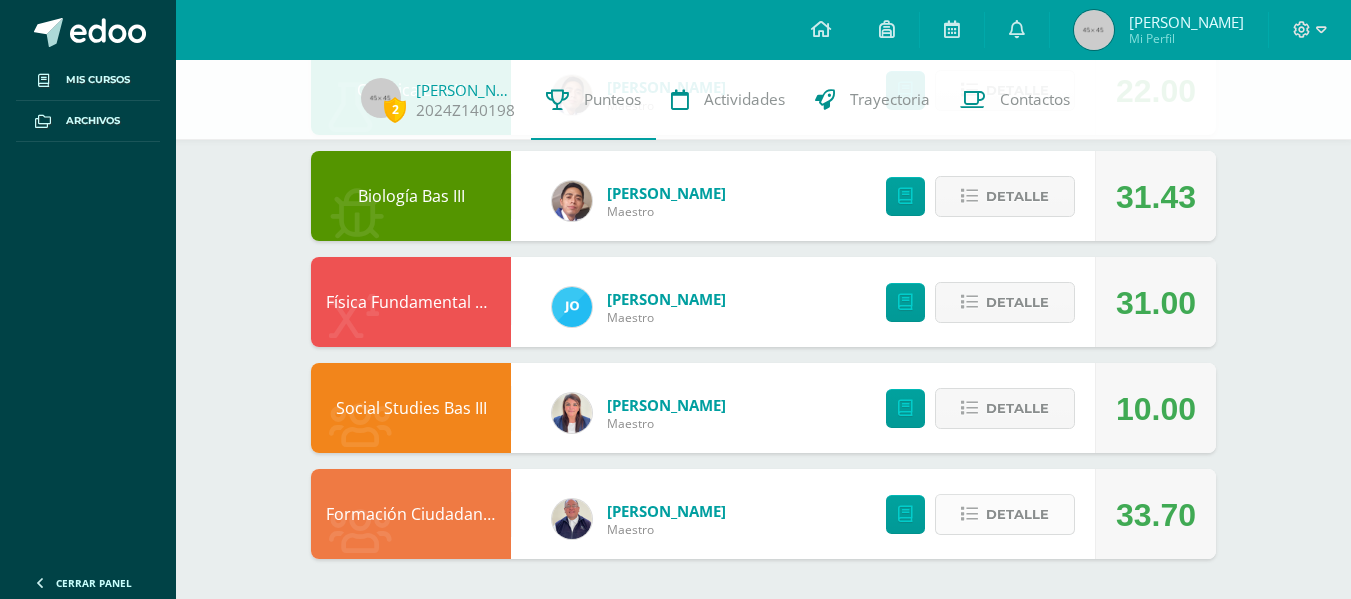 drag, startPoint x: 997, startPoint y: 536, endPoint x: 982, endPoint y: 519, distance: 22.671568 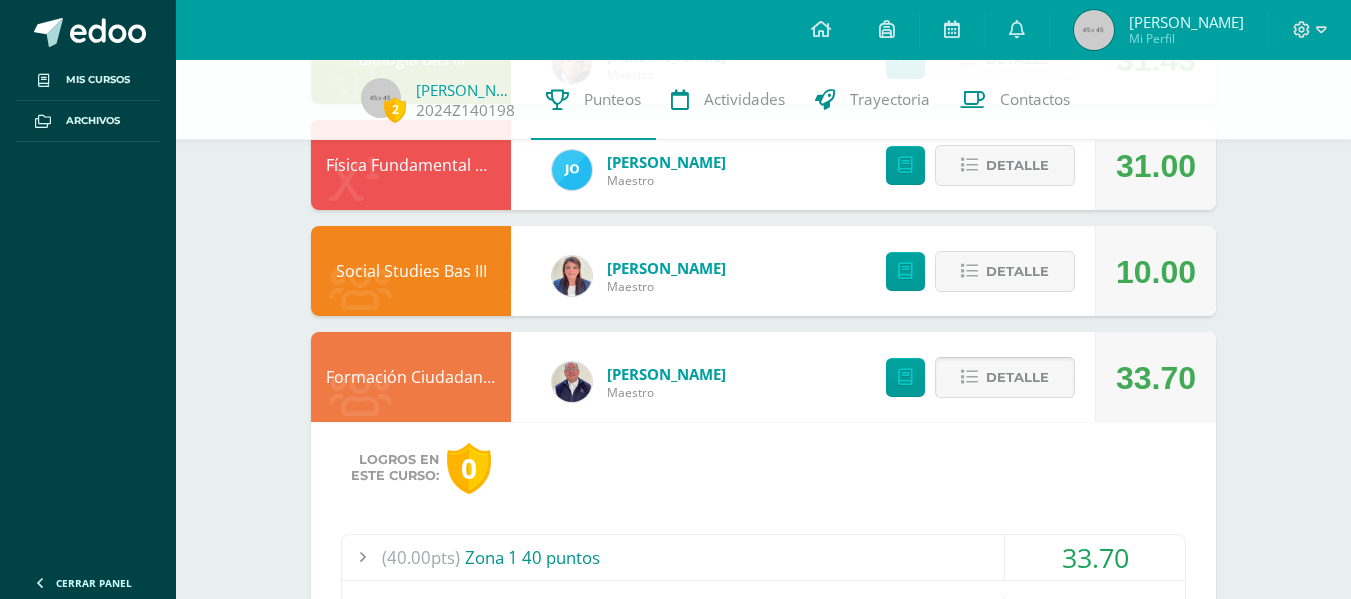 scroll, scrollTop: 1882, scrollLeft: 0, axis: vertical 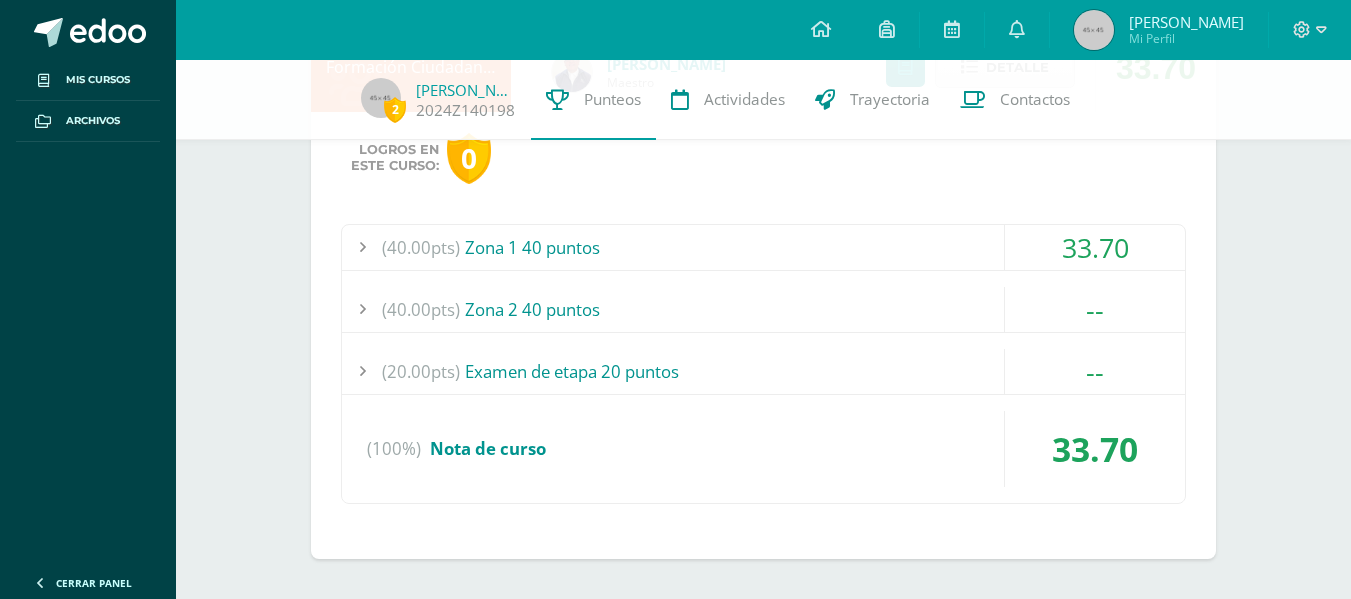 click on "(40.00pts)
Zona 1 40 puntos" at bounding box center [763, 247] 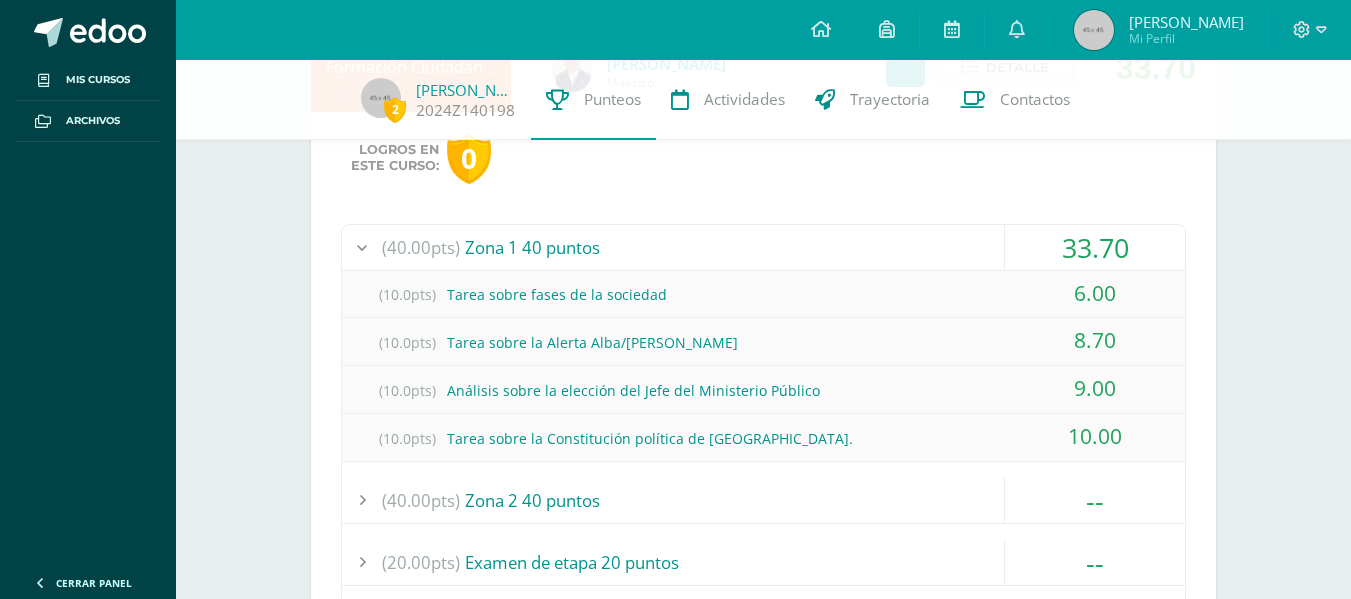 click on "(40.00pts)
Zona 1 40 puntos" at bounding box center (763, 247) 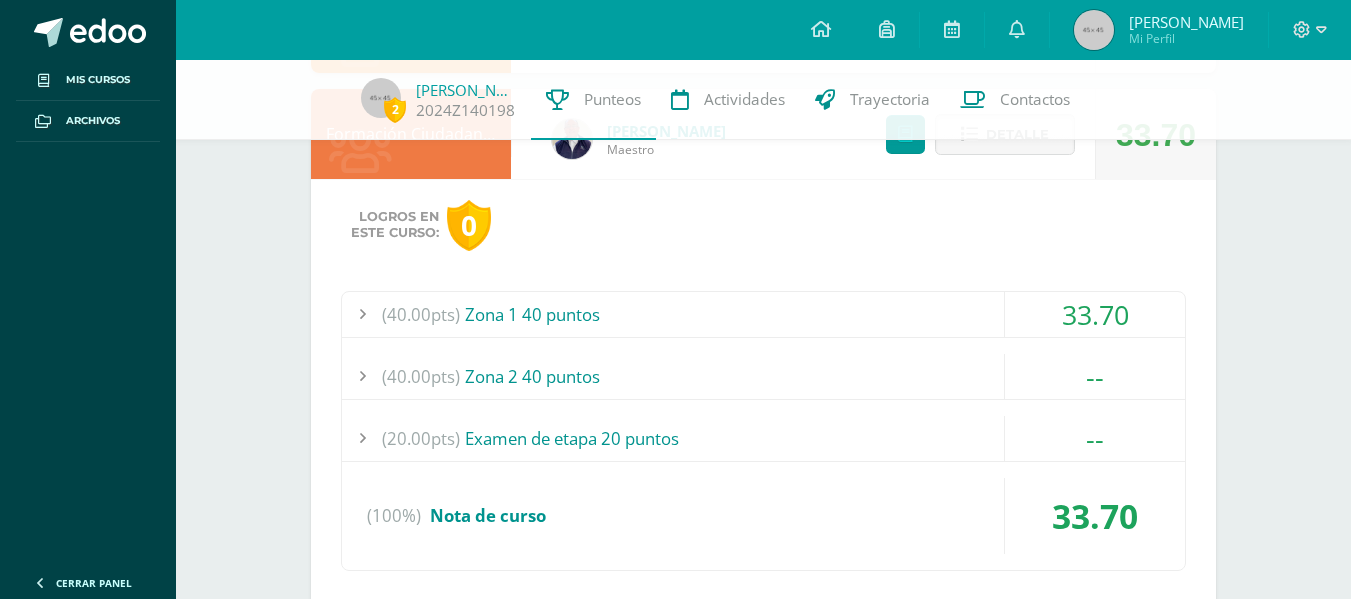 scroll, scrollTop: 1738, scrollLeft: 0, axis: vertical 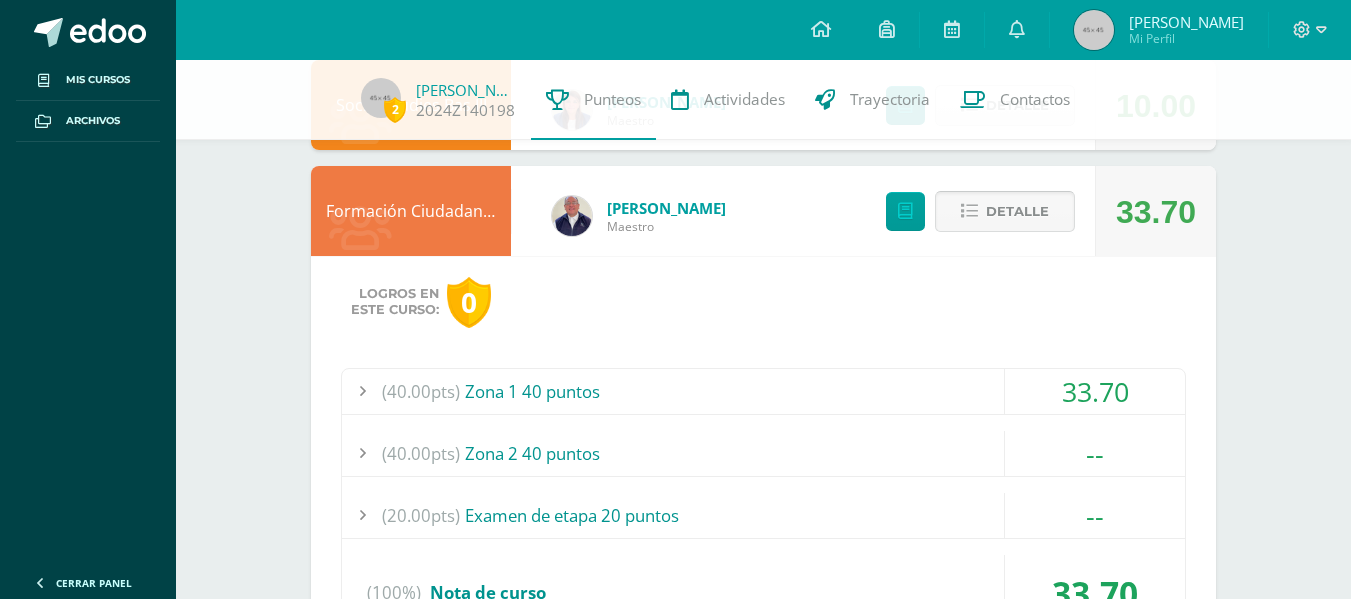 drag, startPoint x: 1004, startPoint y: 237, endPoint x: 981, endPoint y: 196, distance: 47.010635 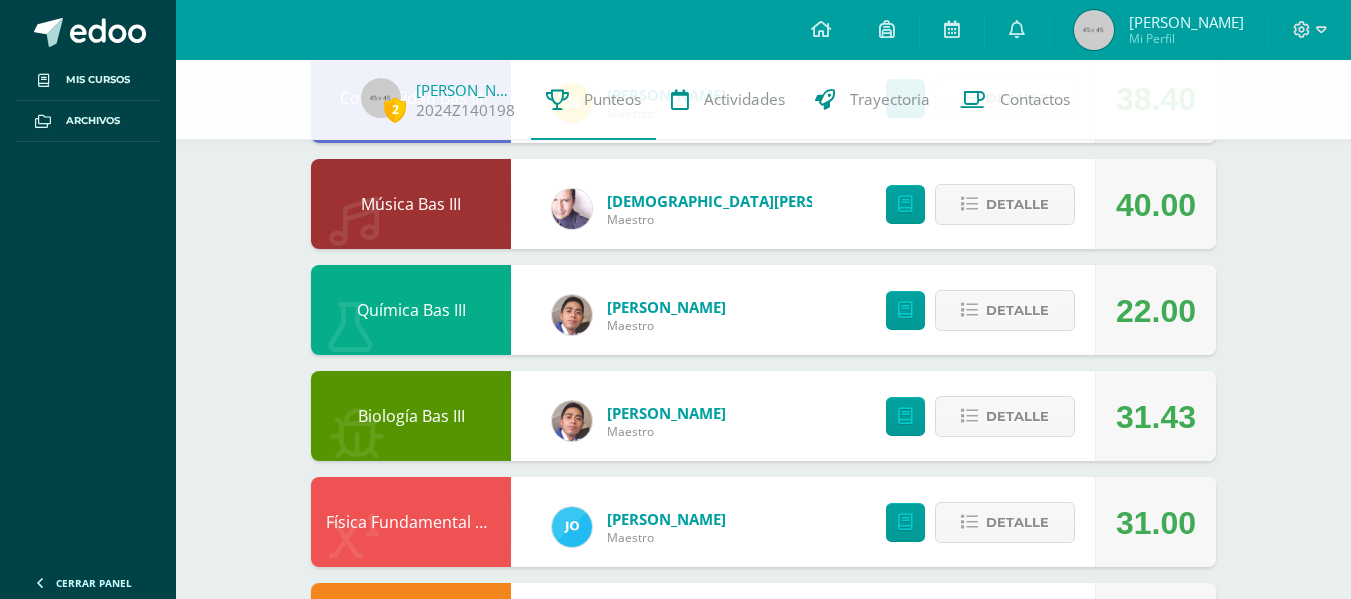 scroll, scrollTop: 1201, scrollLeft: 0, axis: vertical 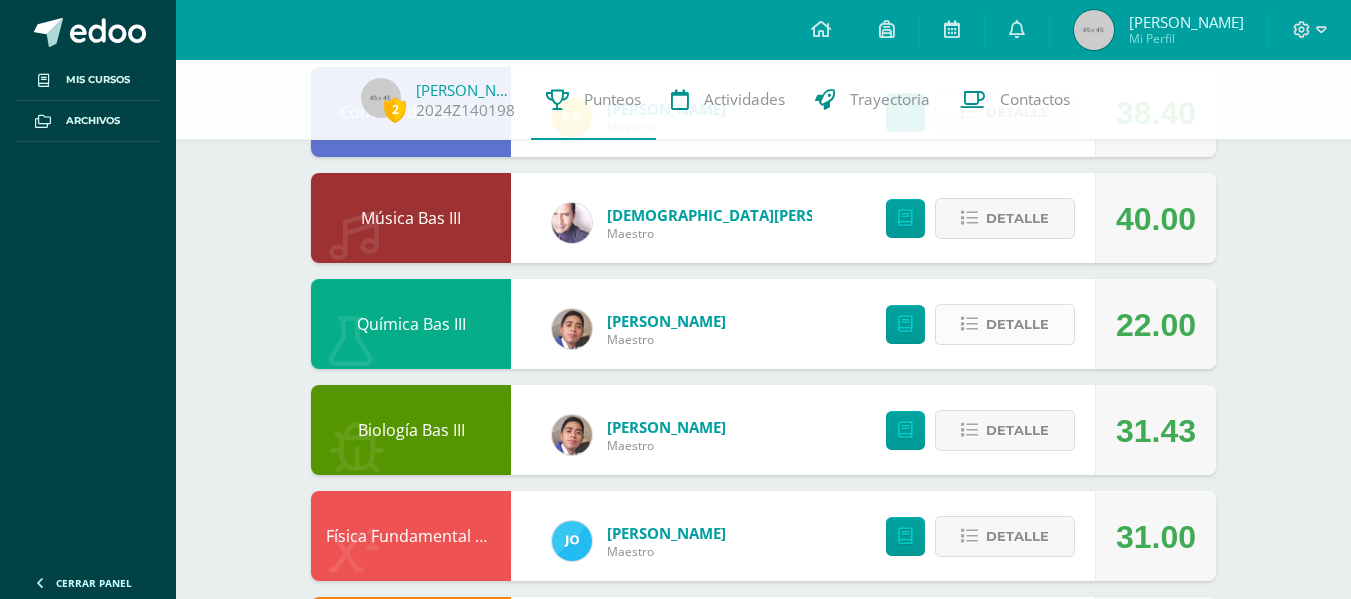 click on "Detalle" at bounding box center (1017, 324) 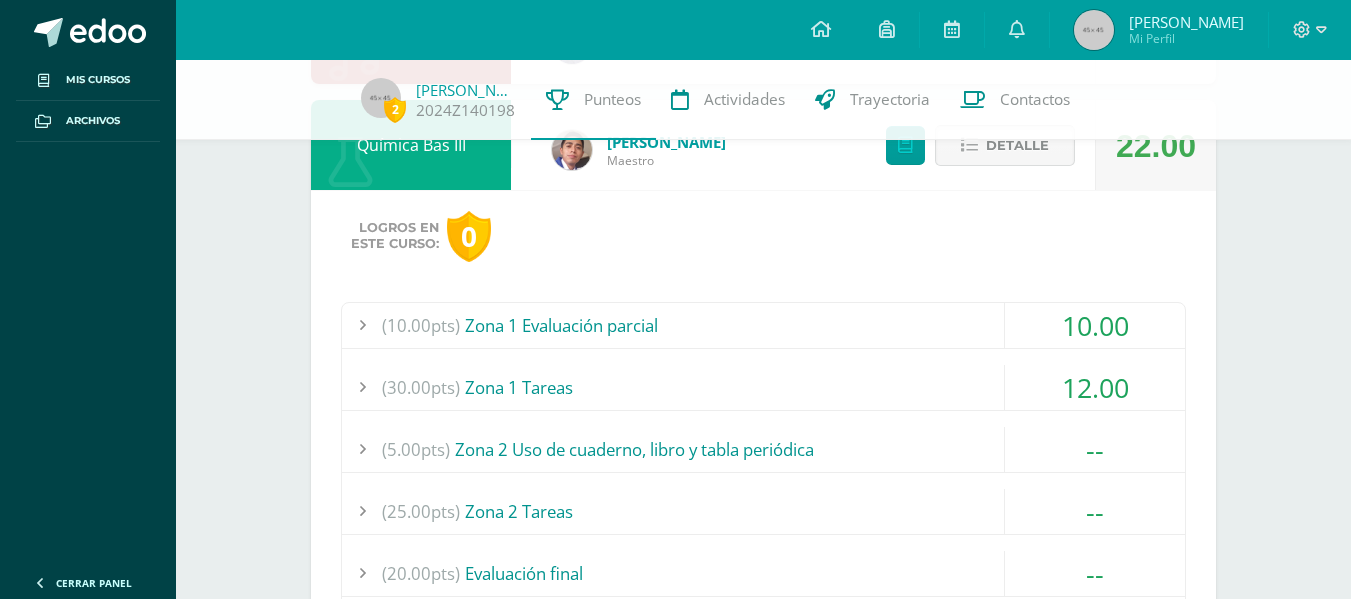 scroll, scrollTop: 1381, scrollLeft: 0, axis: vertical 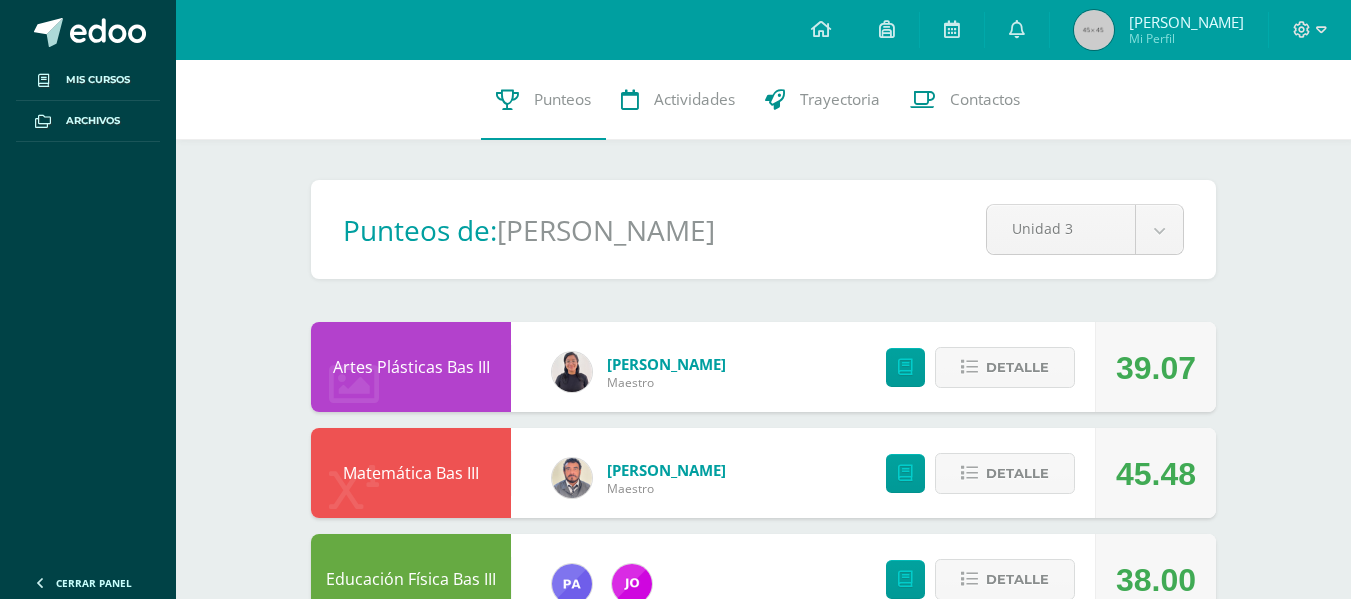 click on "2
María Hernández
2024Z140198
Punteos Actividades Trayectoria Contactos  Pendiente
Punteos de:    María Belén     Unidad 3                             Unidad 1 Unidad 2 Unidad 3 Unidad 4
Artes Plásticas  Bas III
Ana Tubac Maestro
39.07
Detalle
Matemática  Bas III
Carlos de Maestro
45.48
Detalle
Logros en
este curso:
0
TAREAS U3Z1
(4.0pts)" at bounding box center (763, 1367) 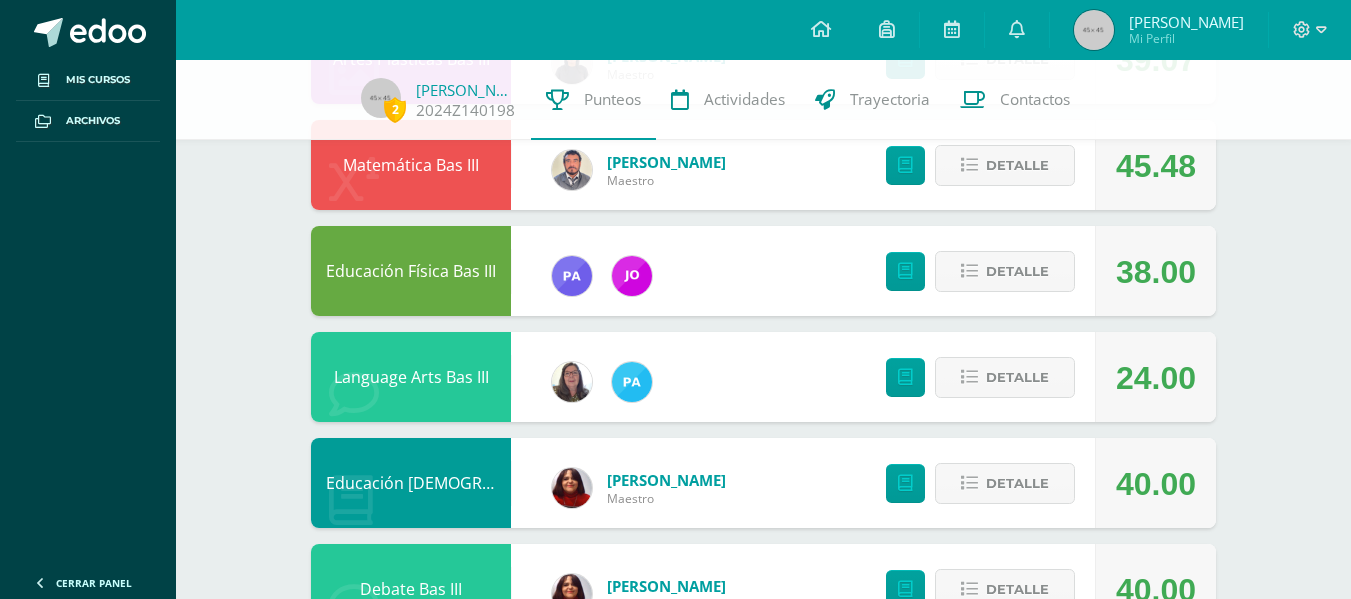 scroll, scrollTop: 301, scrollLeft: 0, axis: vertical 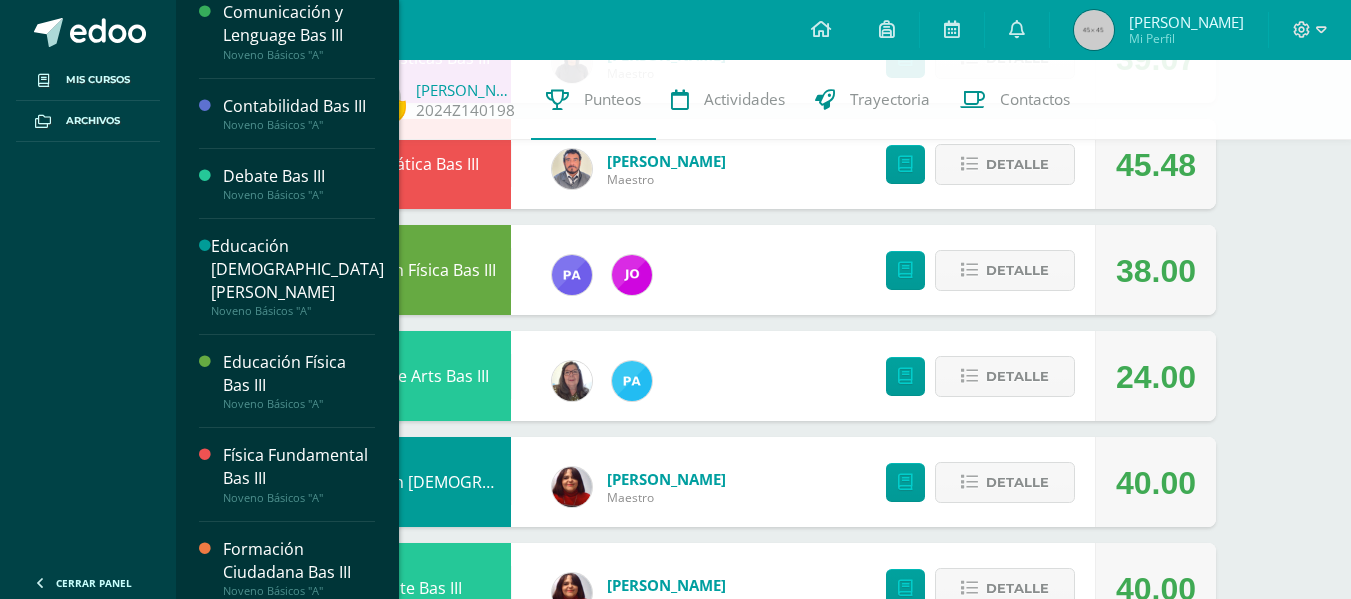 click on "Física Fundamental  Bas III" at bounding box center (299, 467) 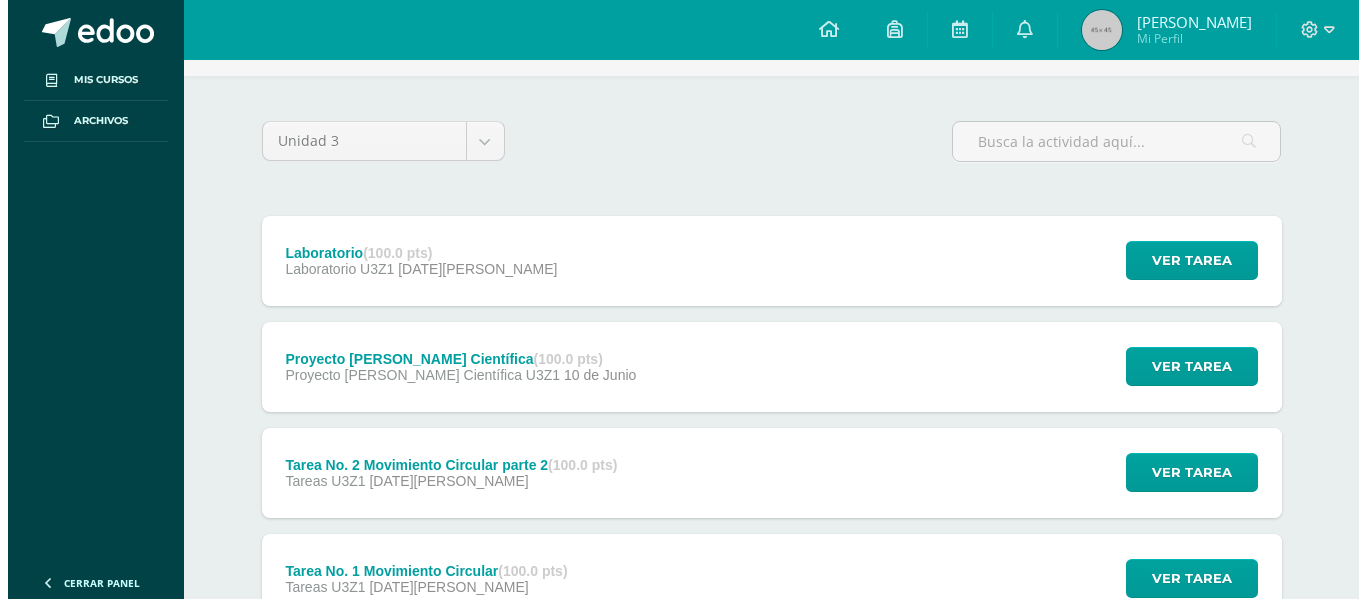 scroll, scrollTop: 123, scrollLeft: 0, axis: vertical 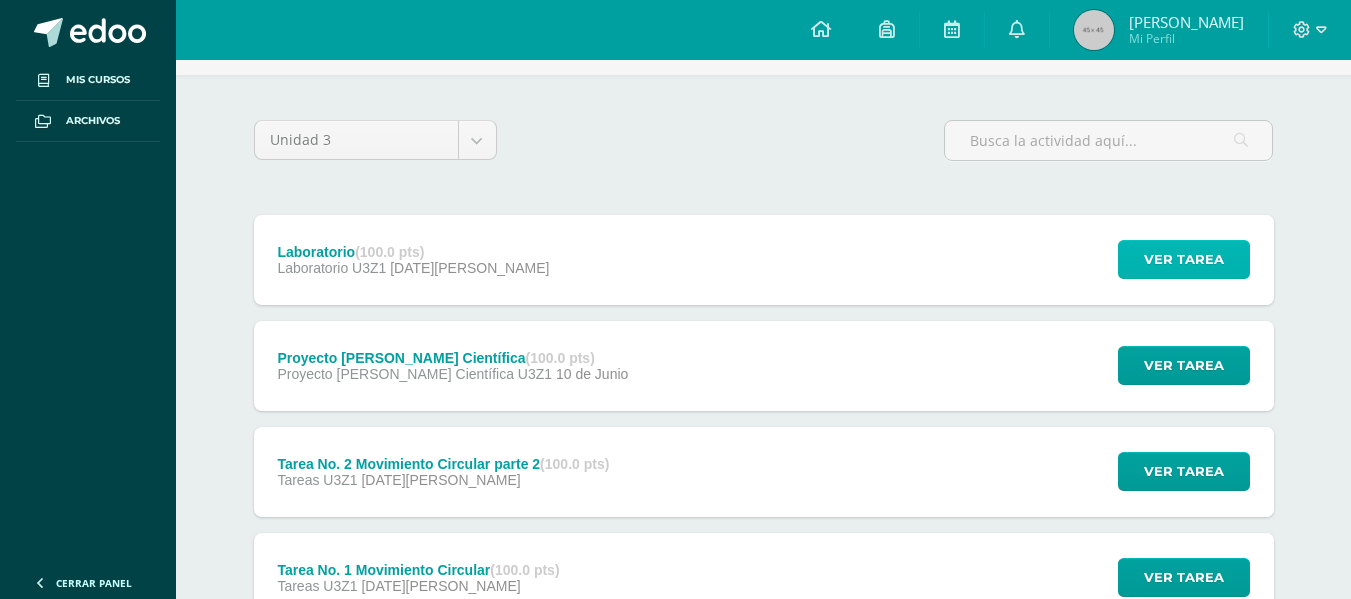 click on "Ver tarea" at bounding box center (1184, 259) 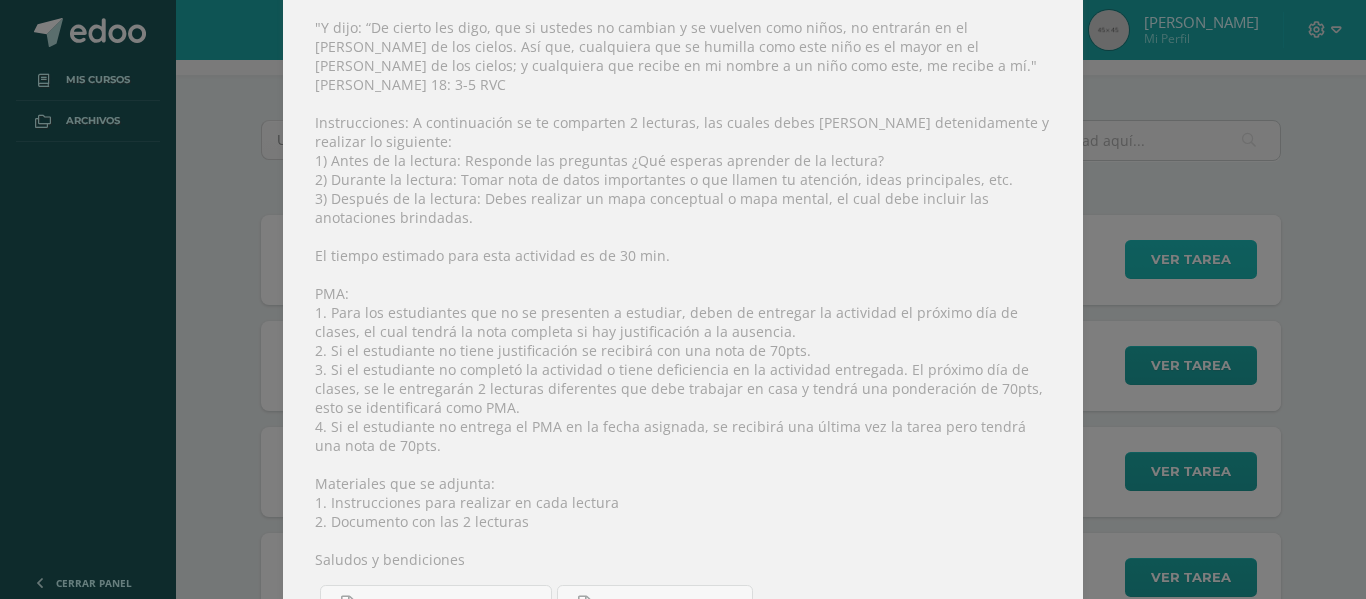 scroll, scrollTop: 309, scrollLeft: 0, axis: vertical 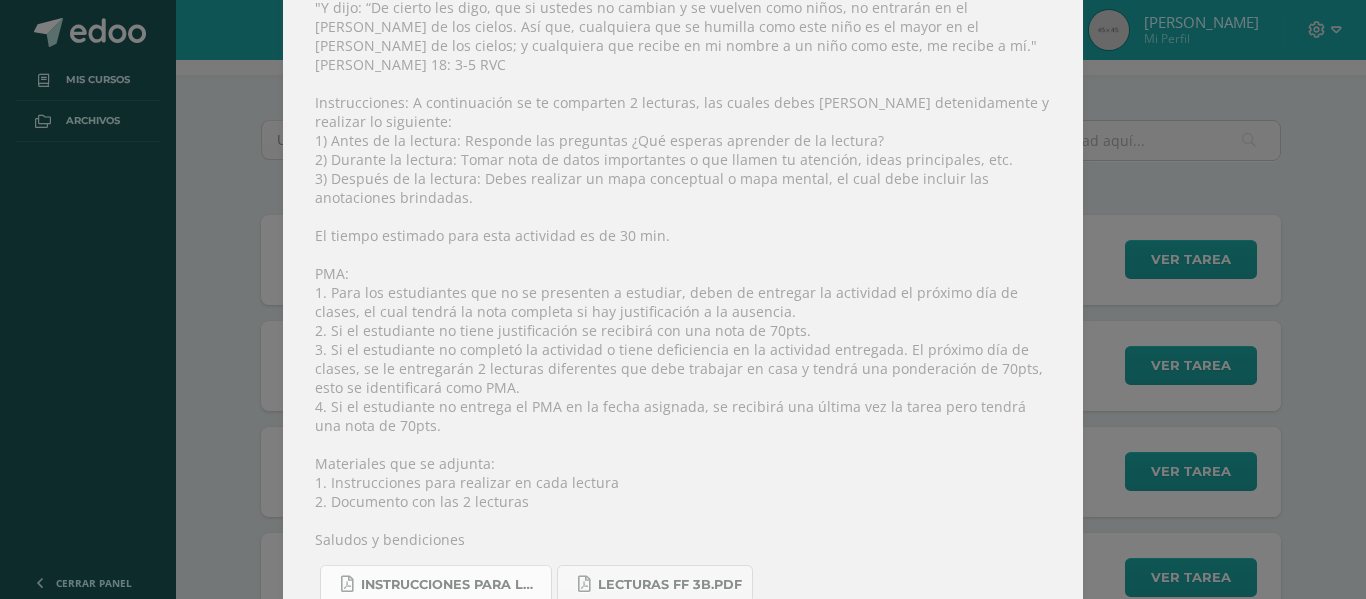 click on "Instrucciones para las lecturas FF 3B.pdf" at bounding box center [451, 585] 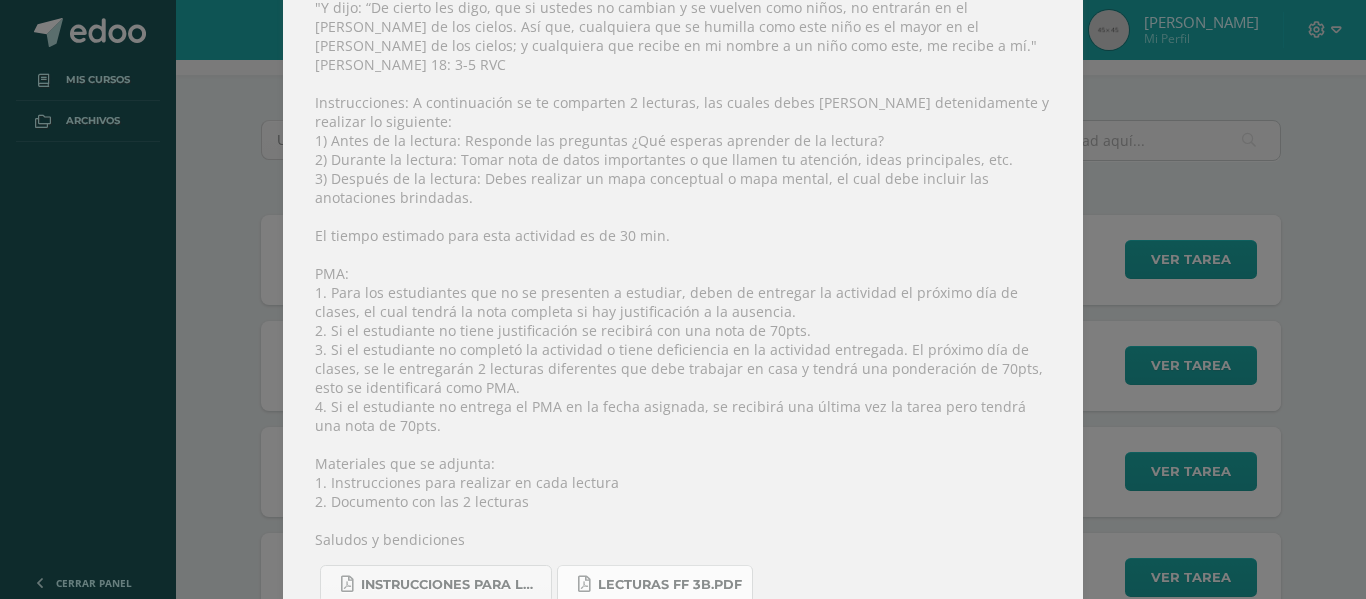 click on "Lecturas FF 3B.pdf" at bounding box center (670, 585) 